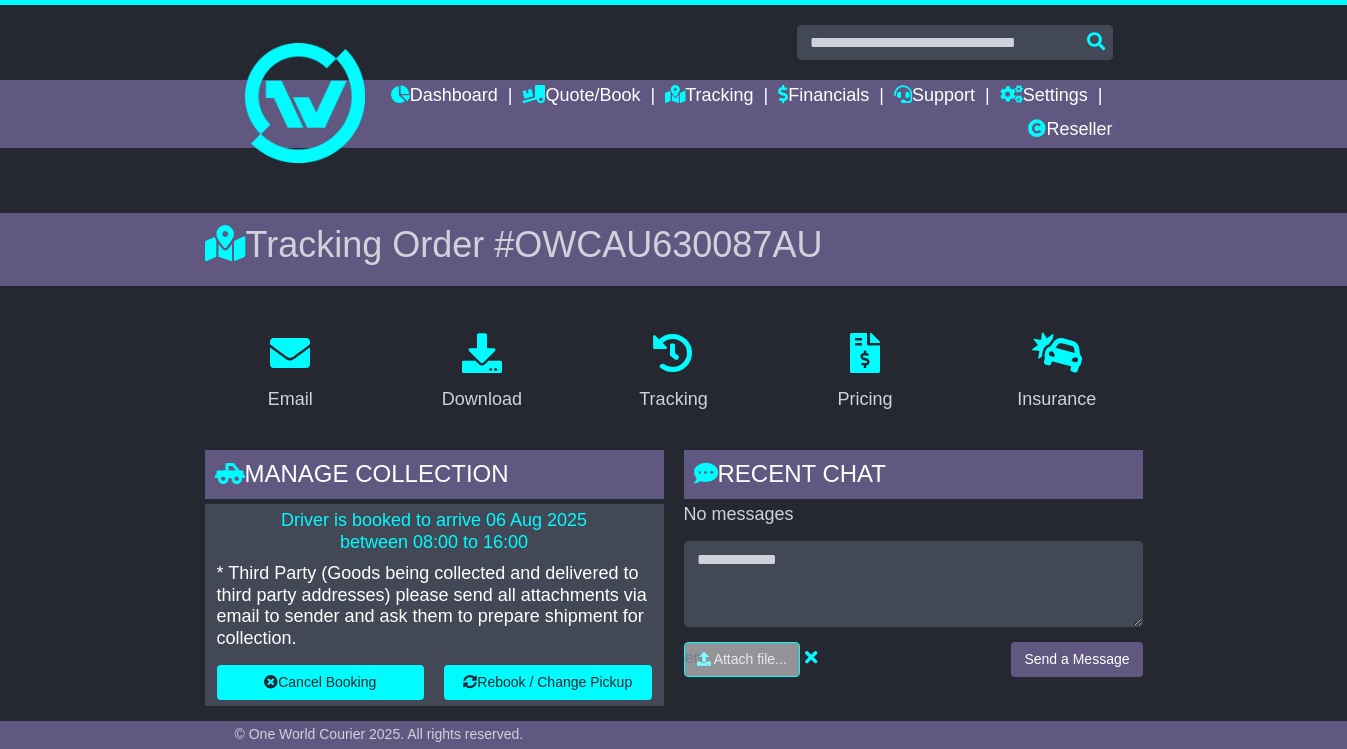scroll, scrollTop: 0, scrollLeft: 0, axis: both 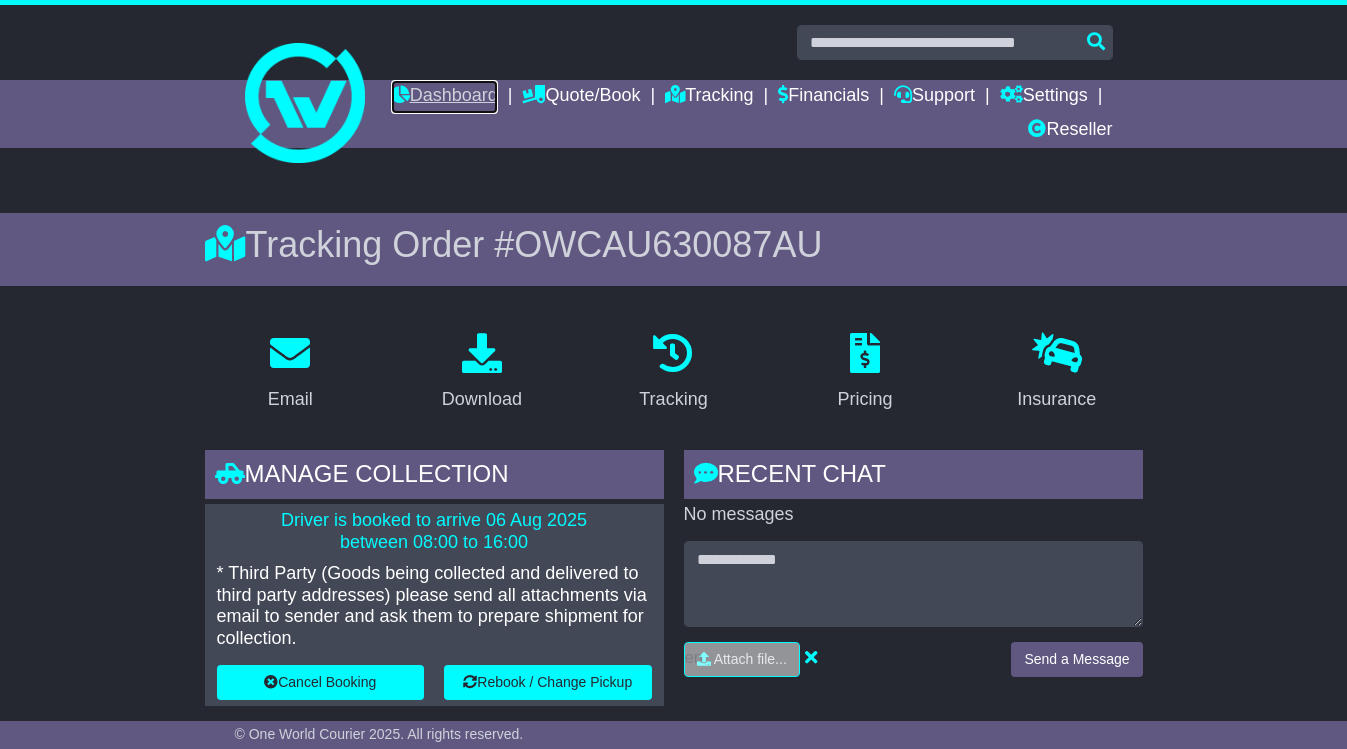 click on "Dashboard" at bounding box center [444, 97] 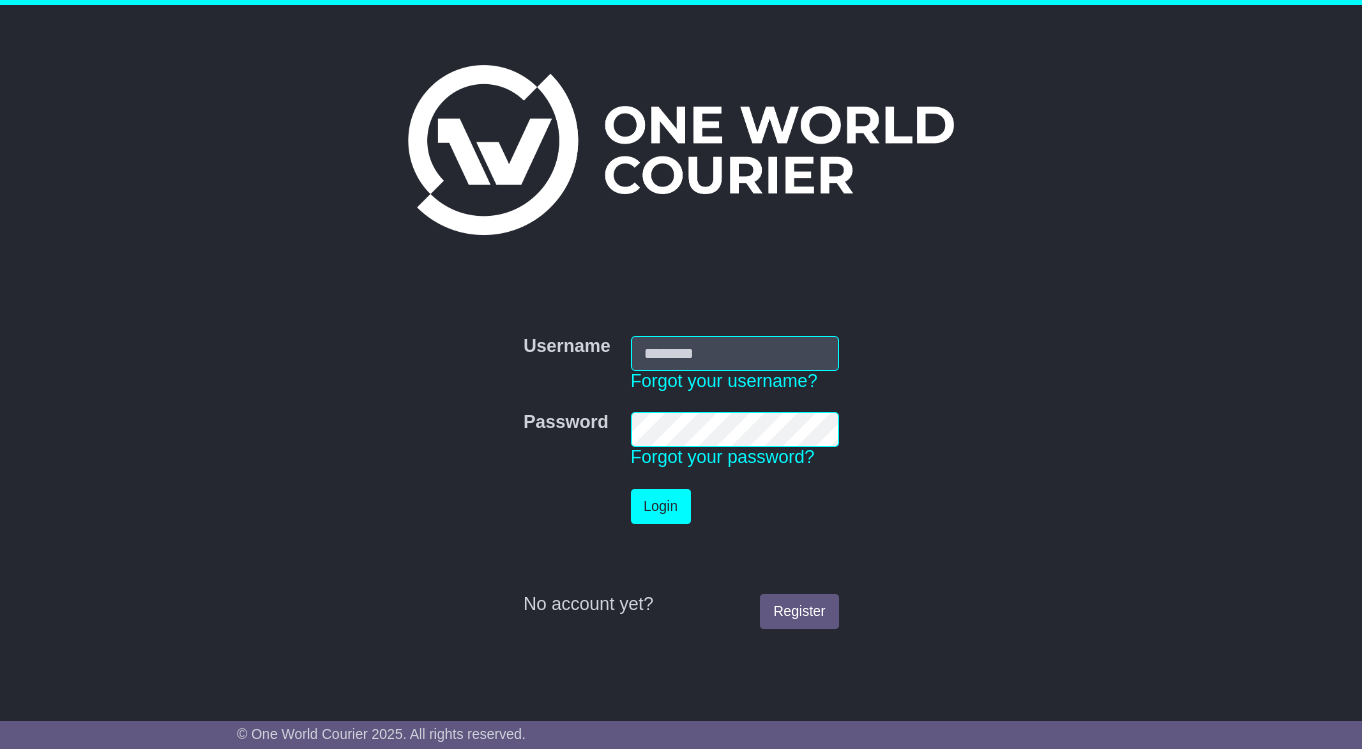 scroll, scrollTop: 0, scrollLeft: 0, axis: both 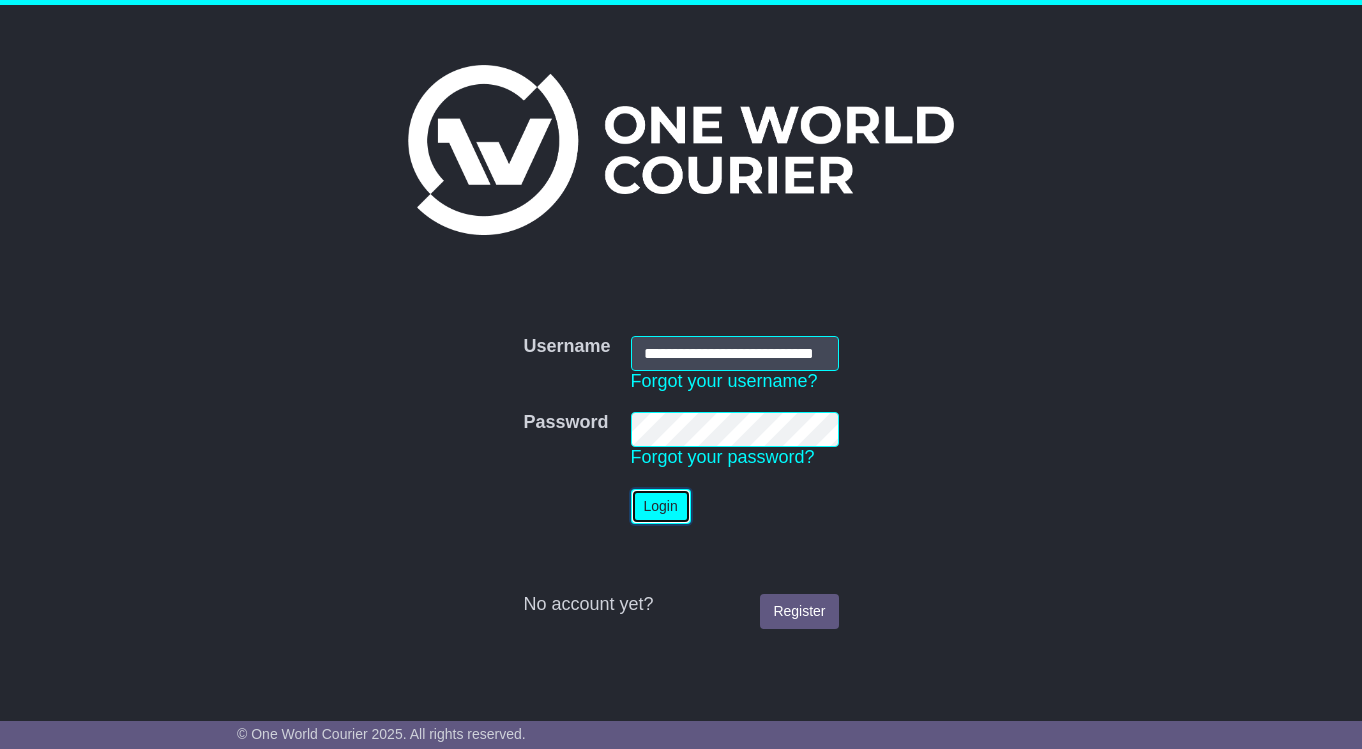 click on "Login" at bounding box center [661, 506] 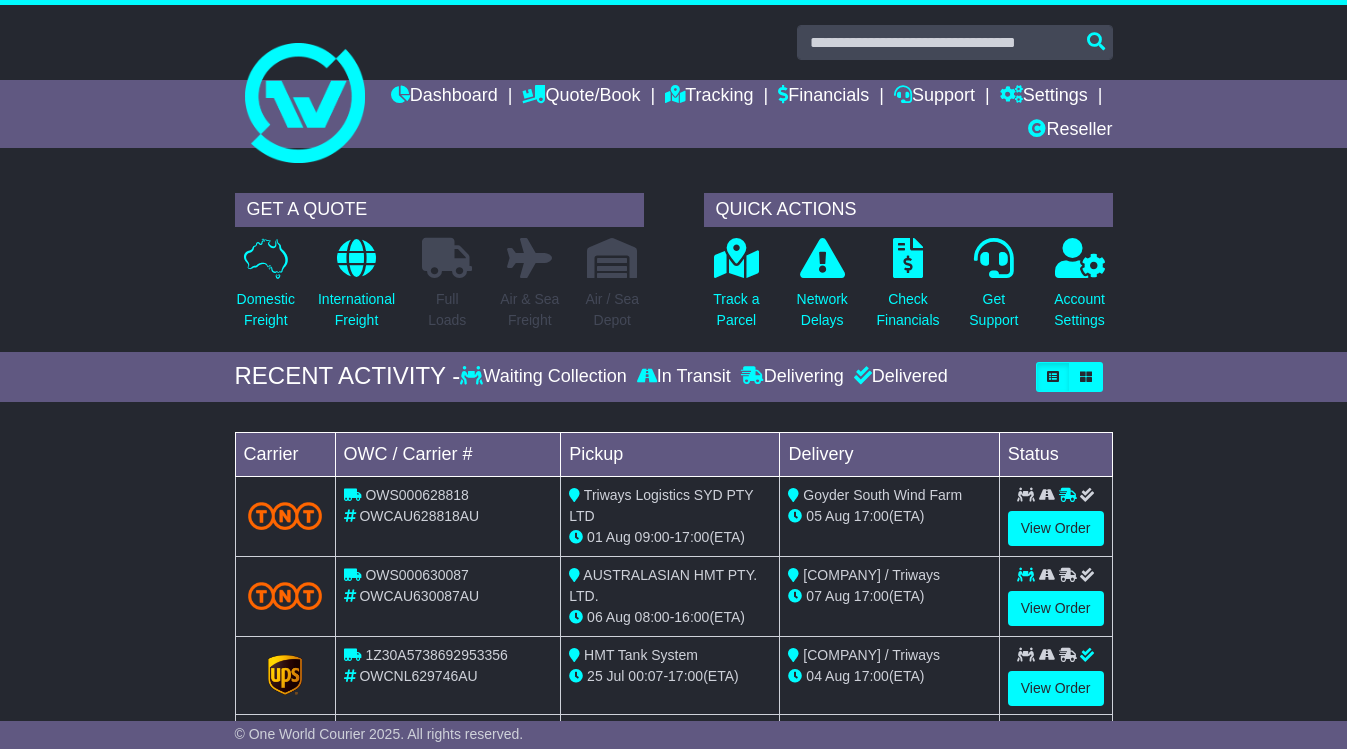 scroll, scrollTop: 0, scrollLeft: 0, axis: both 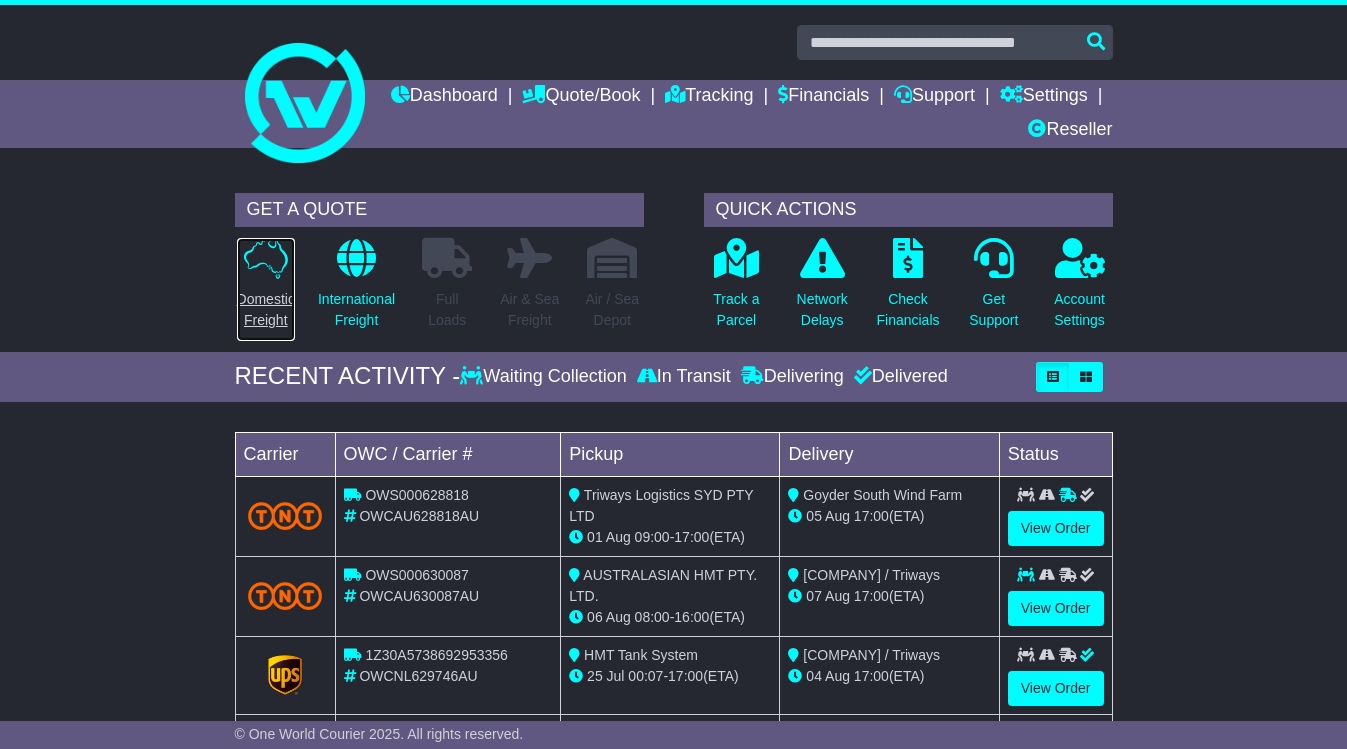 click on "Domestic Freight" at bounding box center (266, 310) 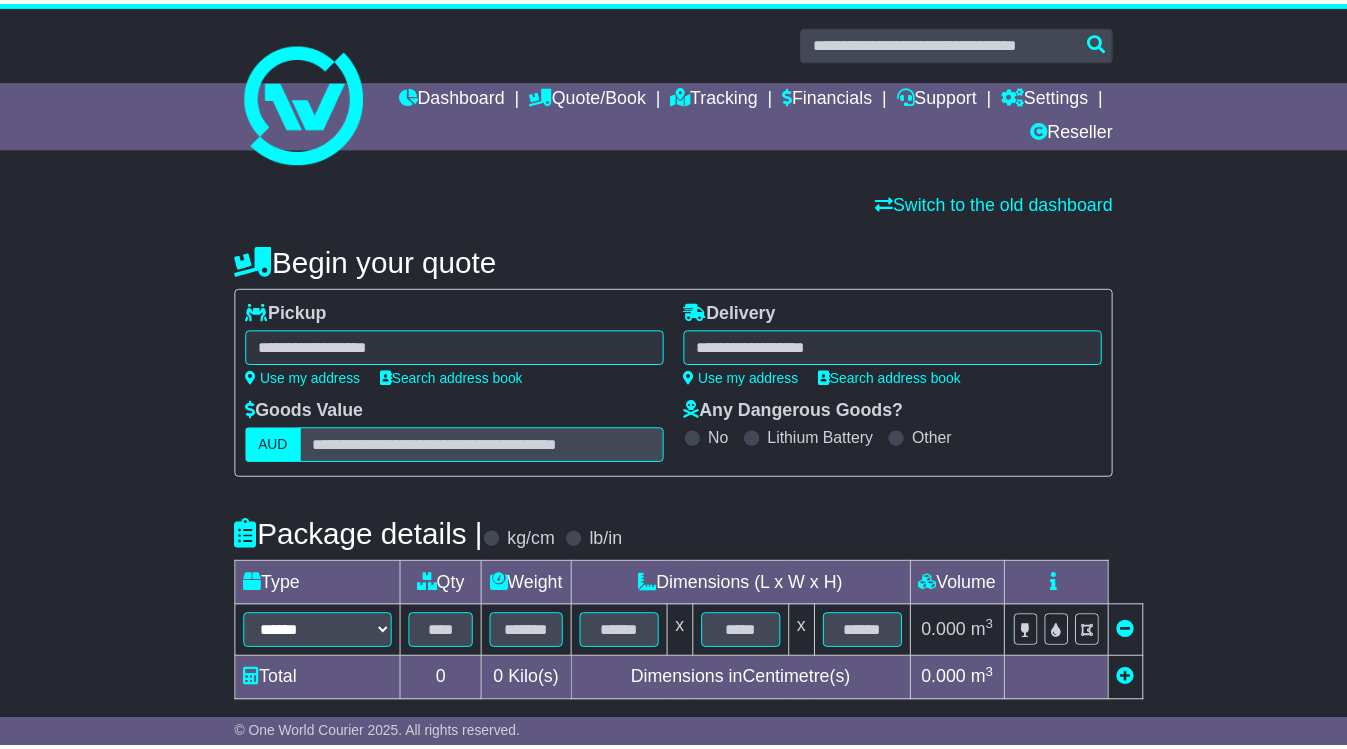 scroll, scrollTop: 0, scrollLeft: 0, axis: both 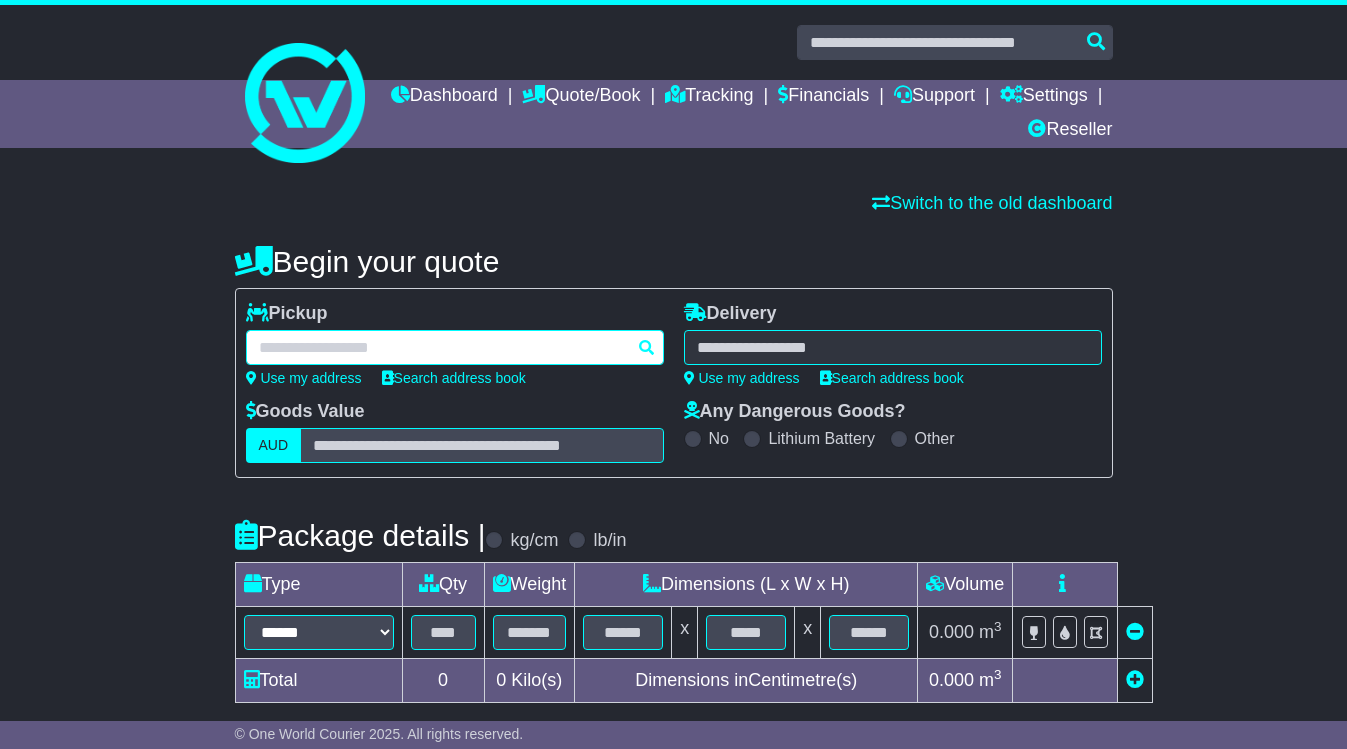 click at bounding box center (455, 347) 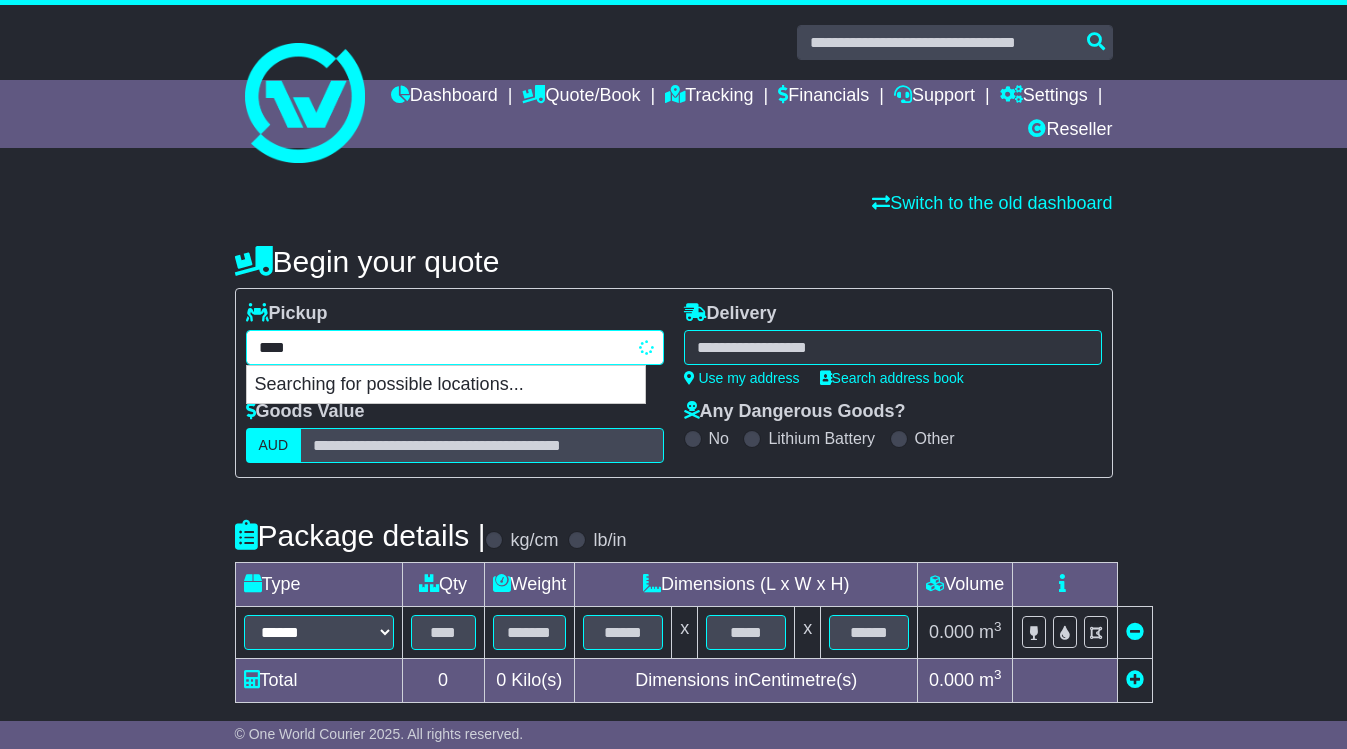 type on "*****" 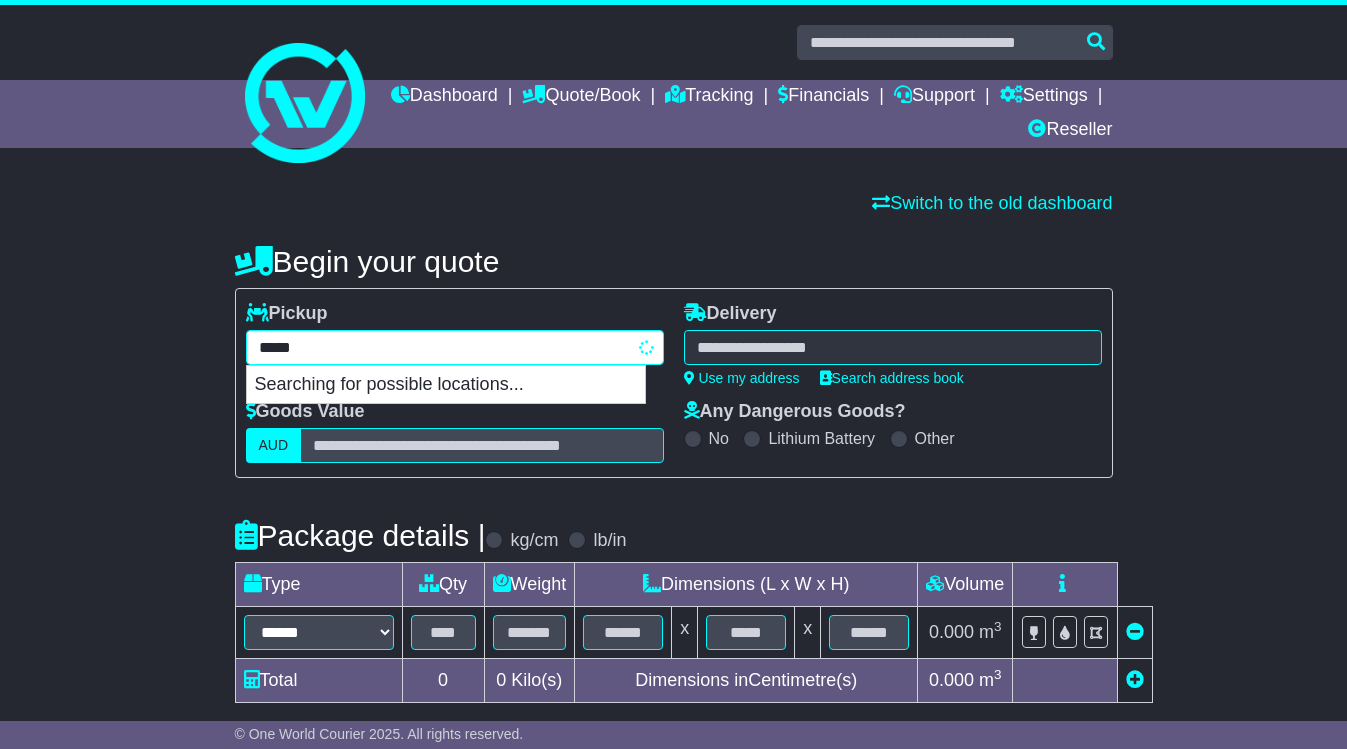 type on "********" 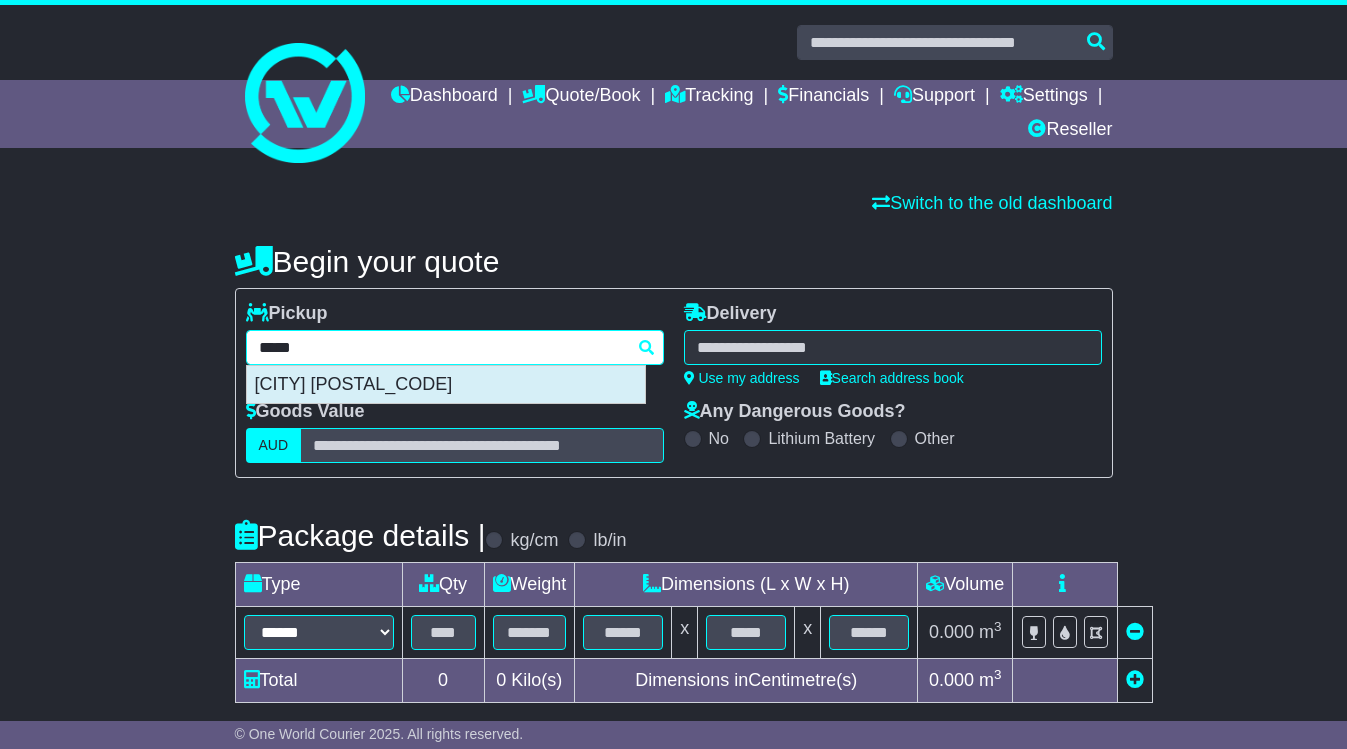 click on "[CITY] [POSTAL_CODE]" at bounding box center [446, 385] 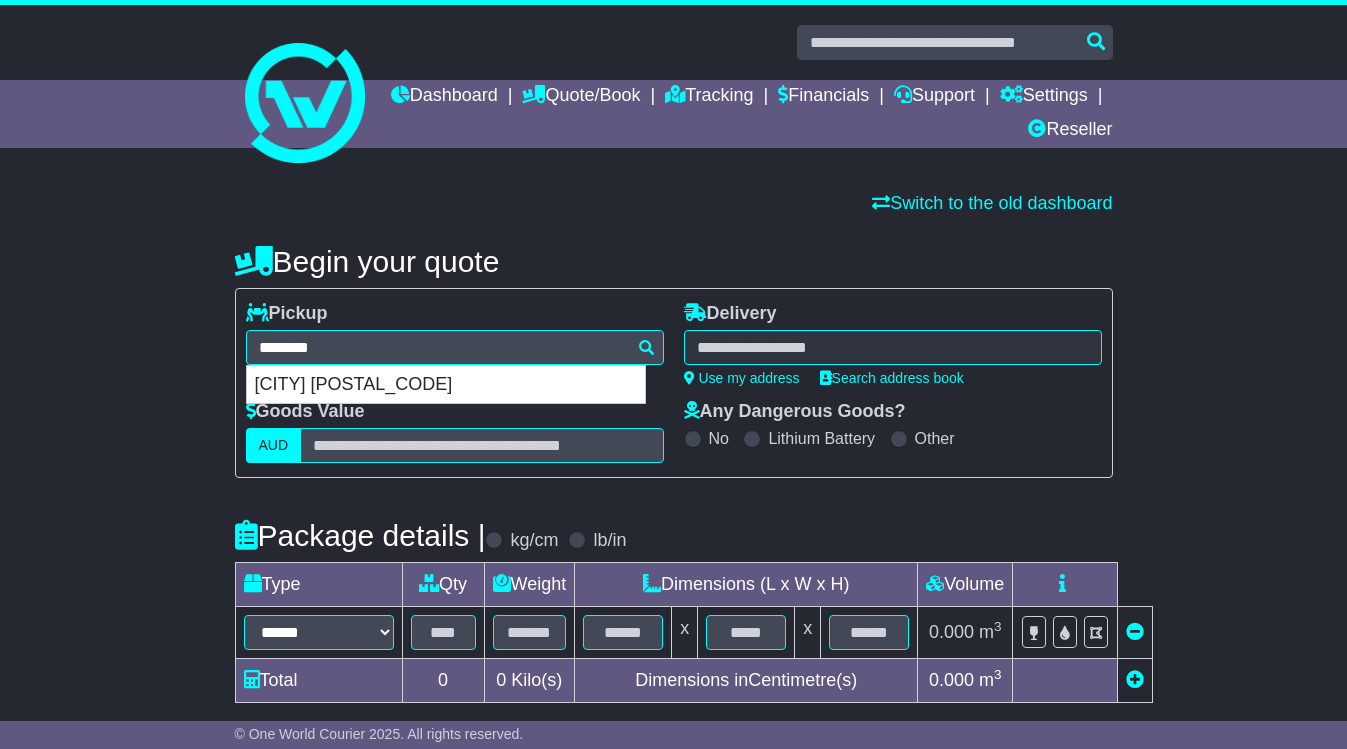 type on "**********" 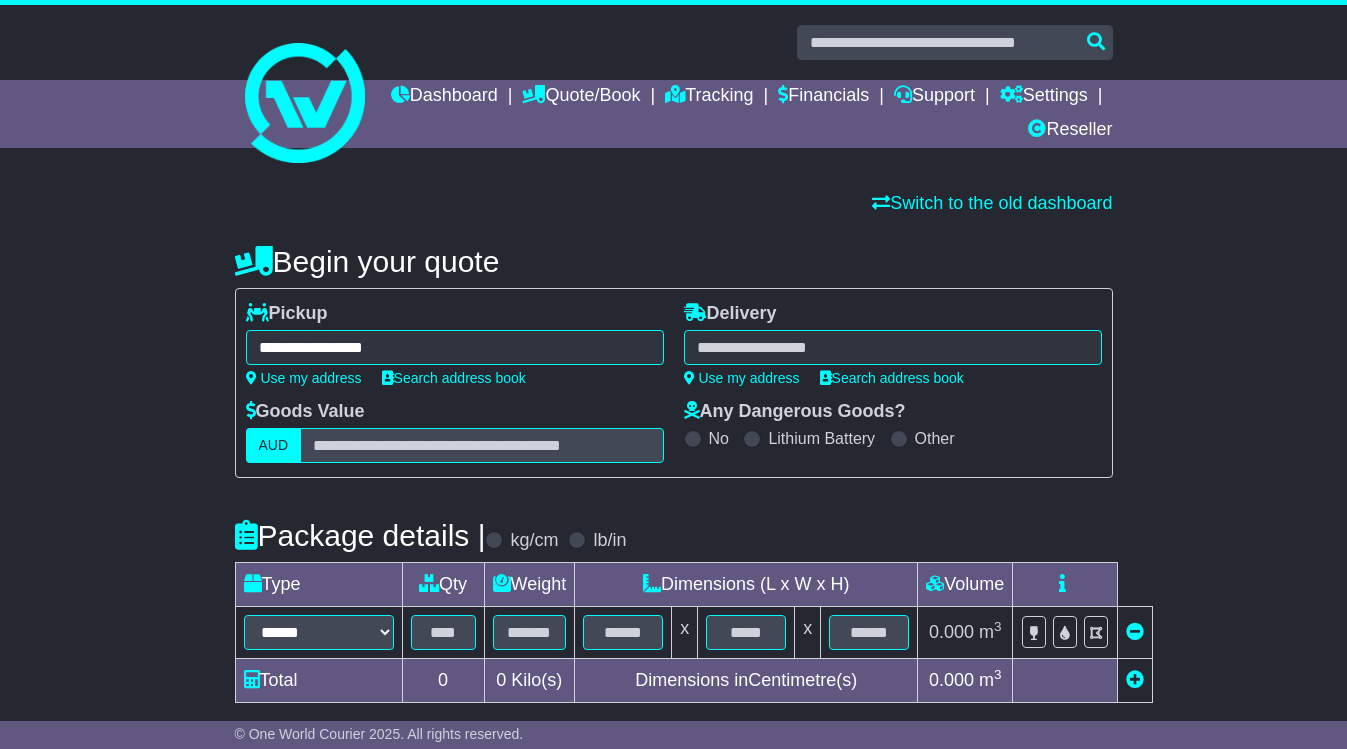 click at bounding box center (893, 347) 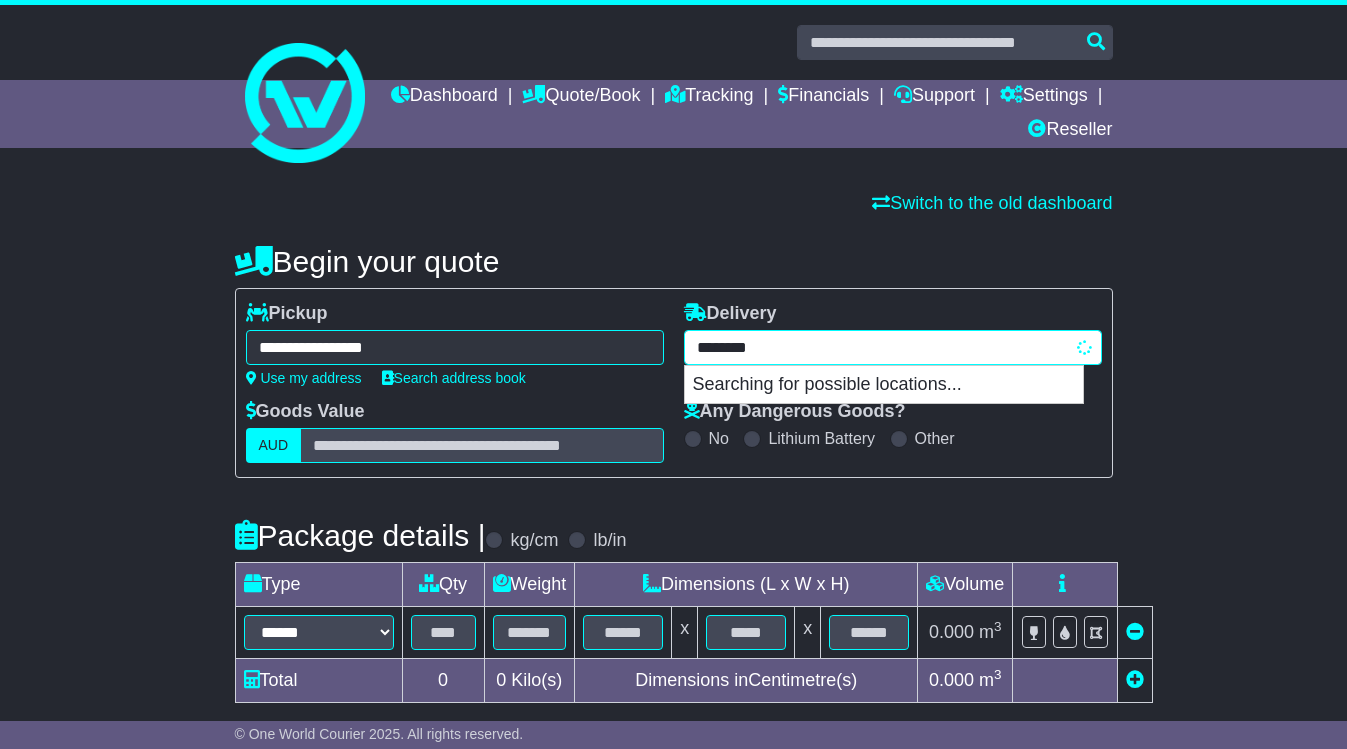 type on "*********" 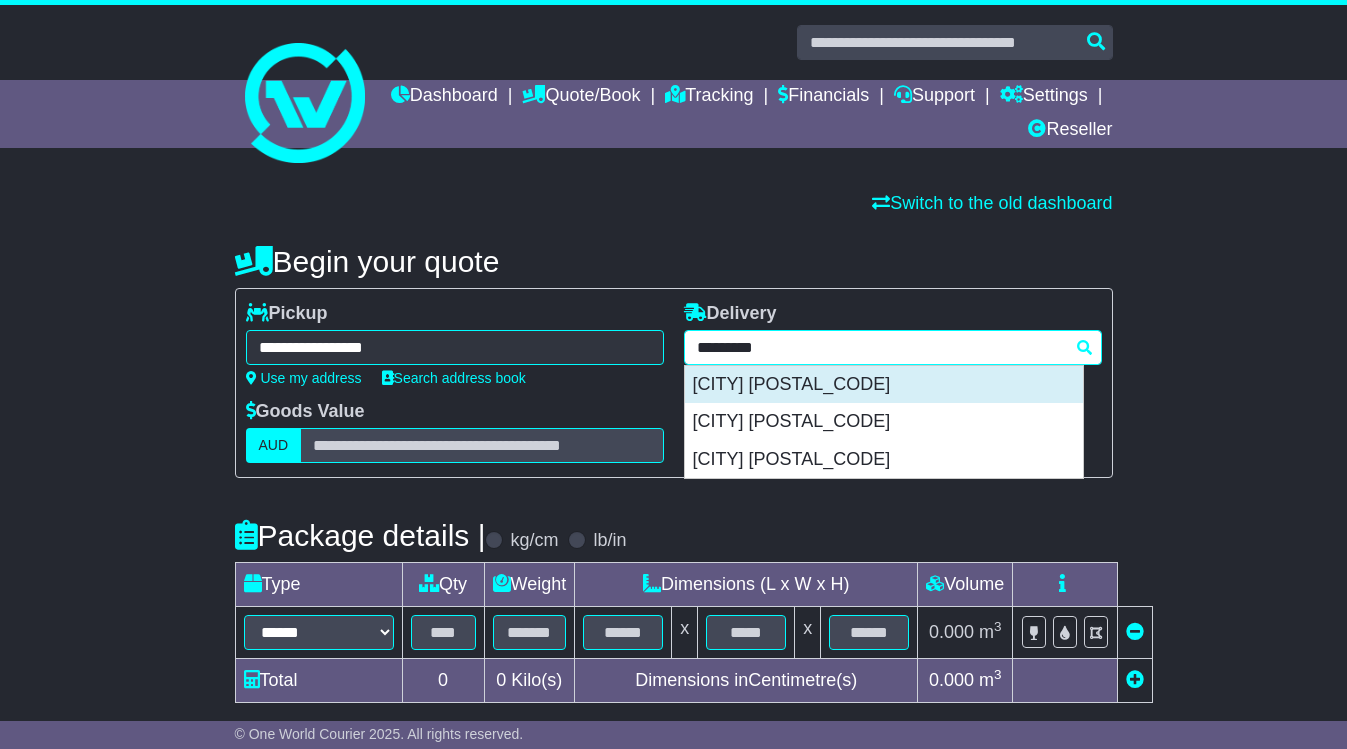 click on "[CITY] [POSTAL_CODE]" at bounding box center (884, 385) 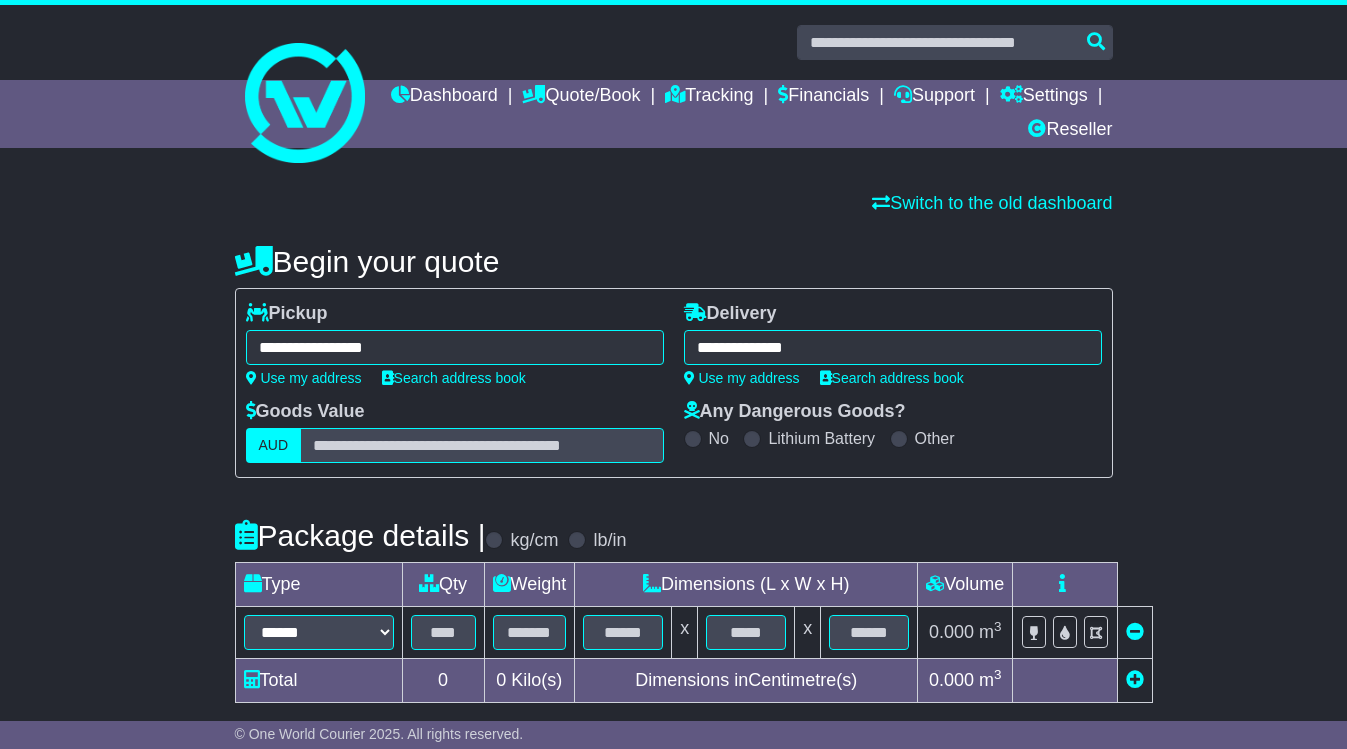 type on "**********" 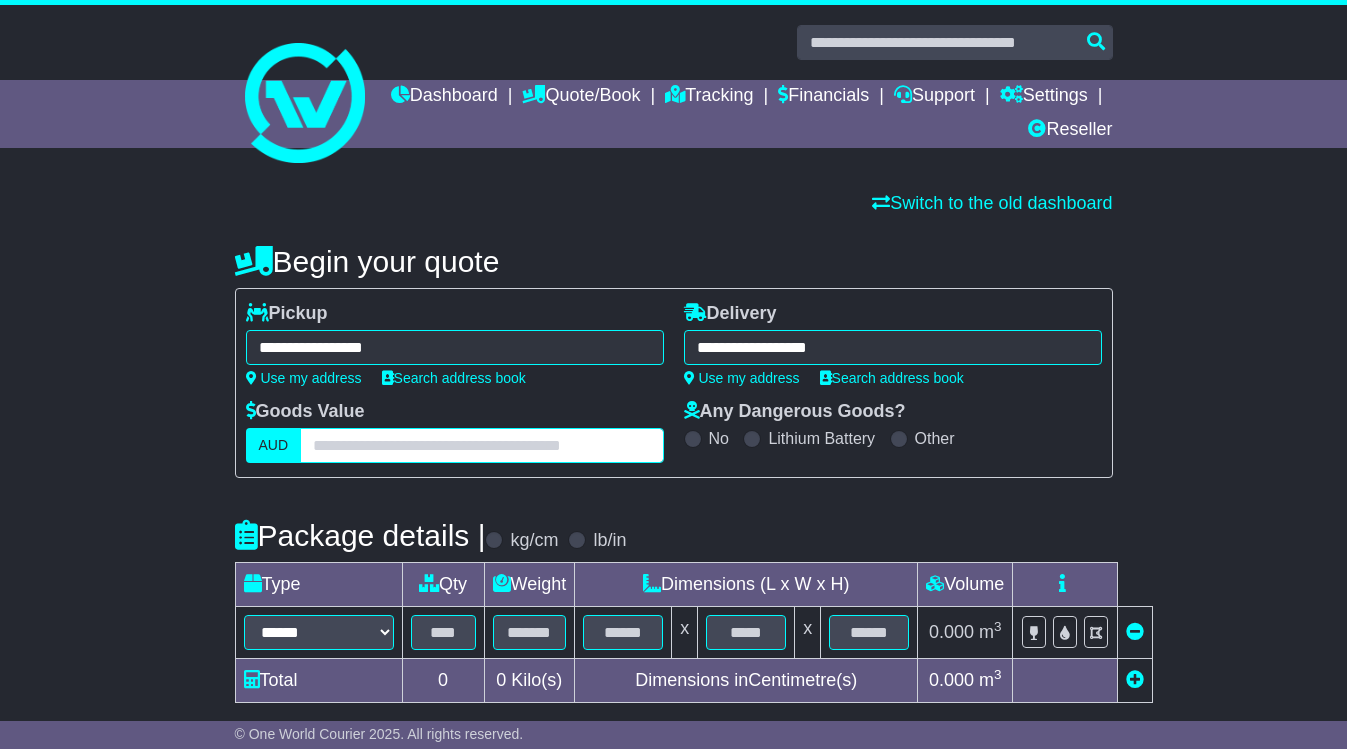 click at bounding box center (481, 445) 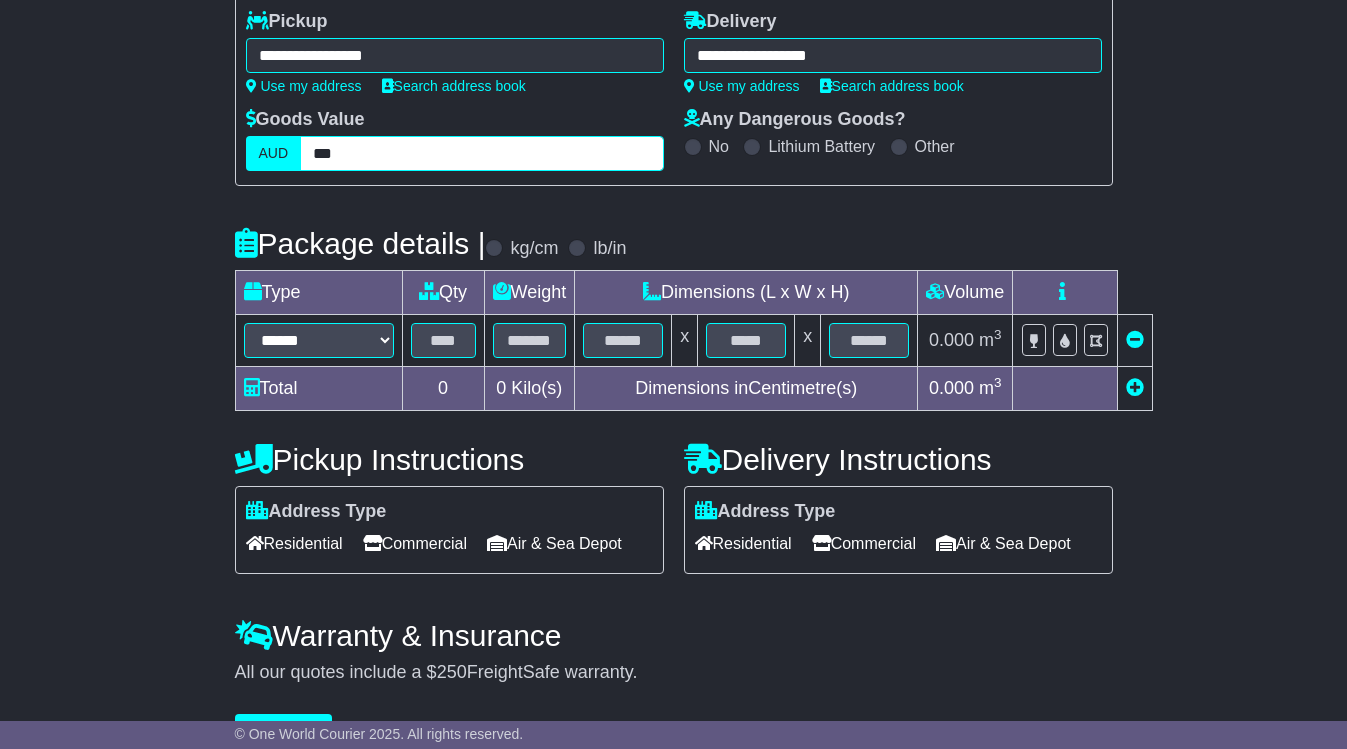 scroll, scrollTop: 342, scrollLeft: 0, axis: vertical 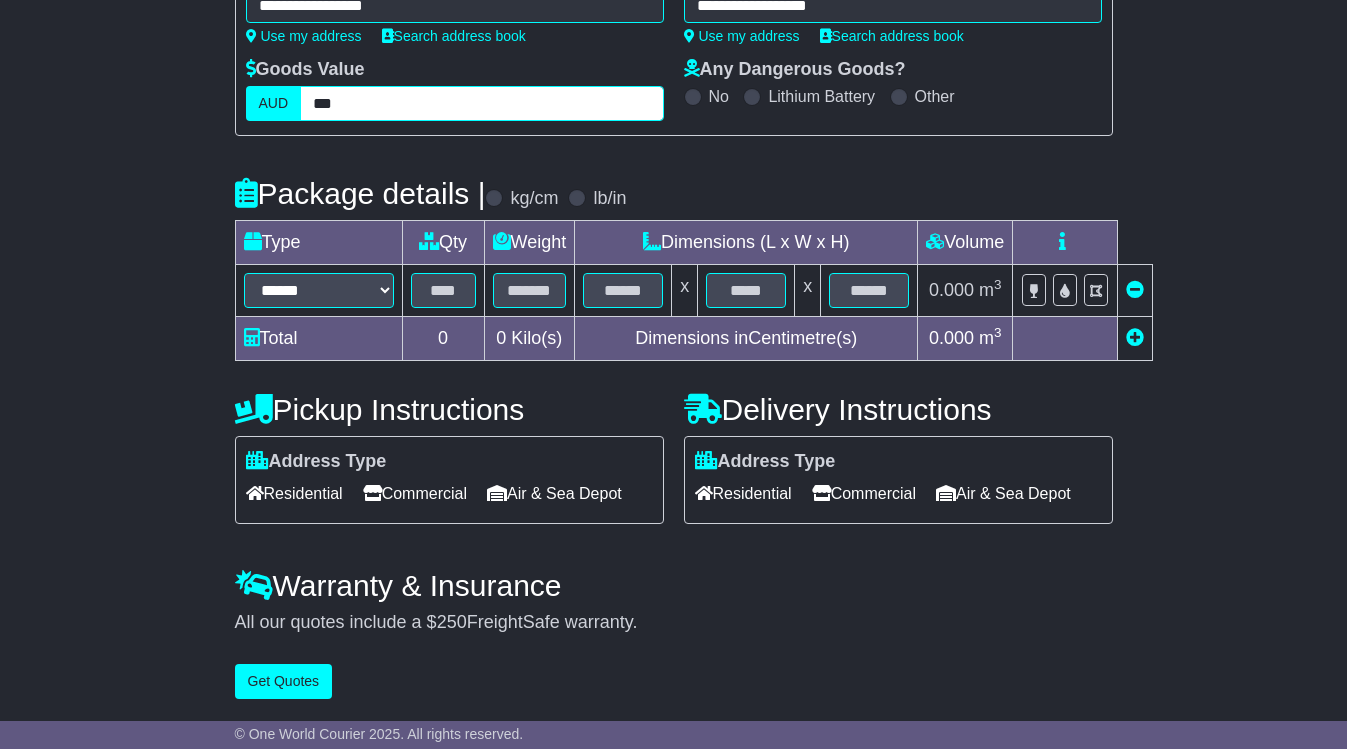 type on "***" 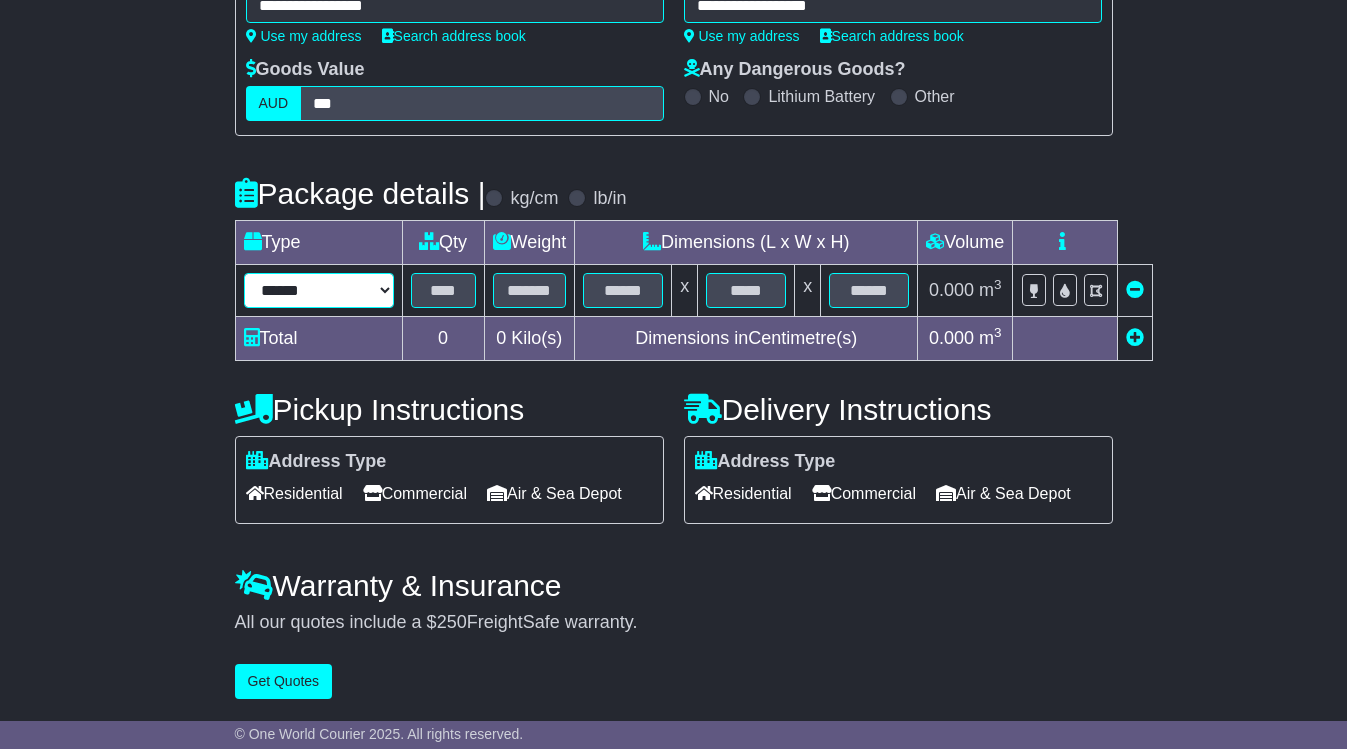 click on "****** ****** *** ******** ***** **** **** ****** *** *******" at bounding box center (319, 290) 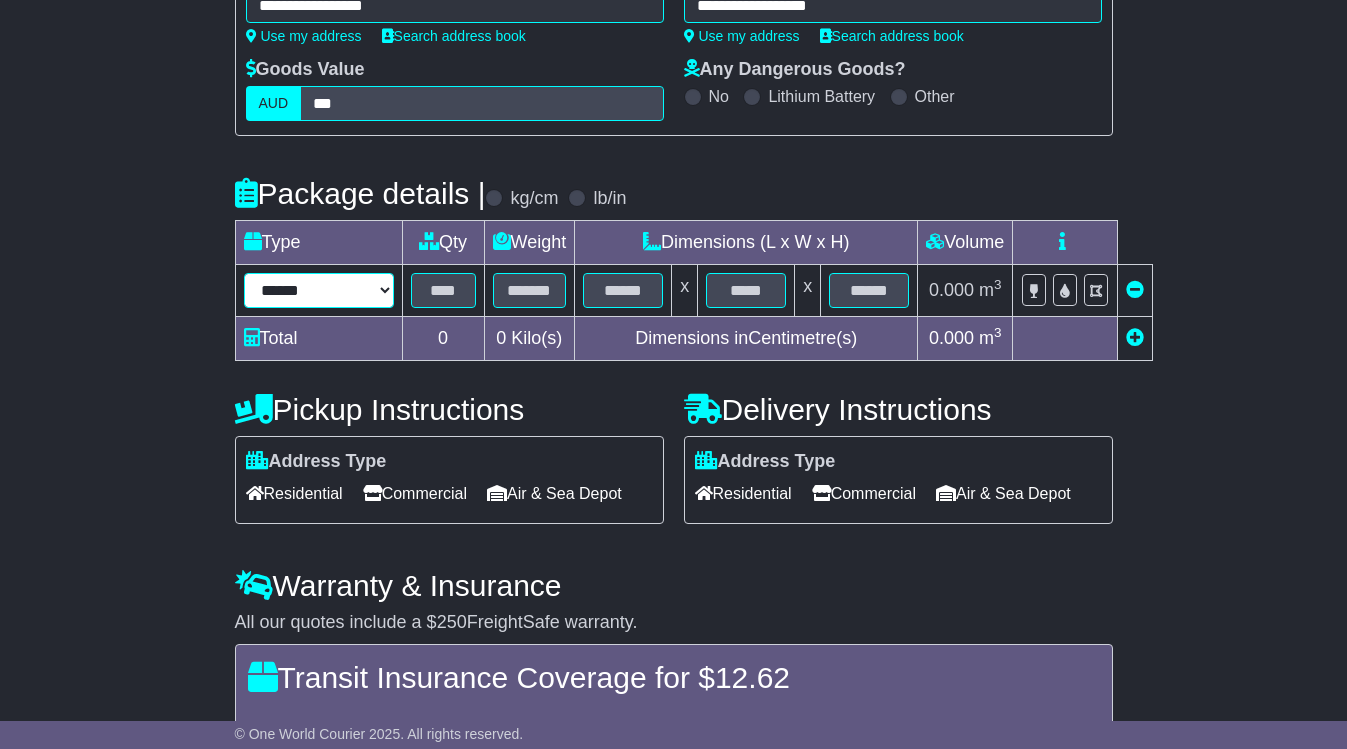 select on "*****" 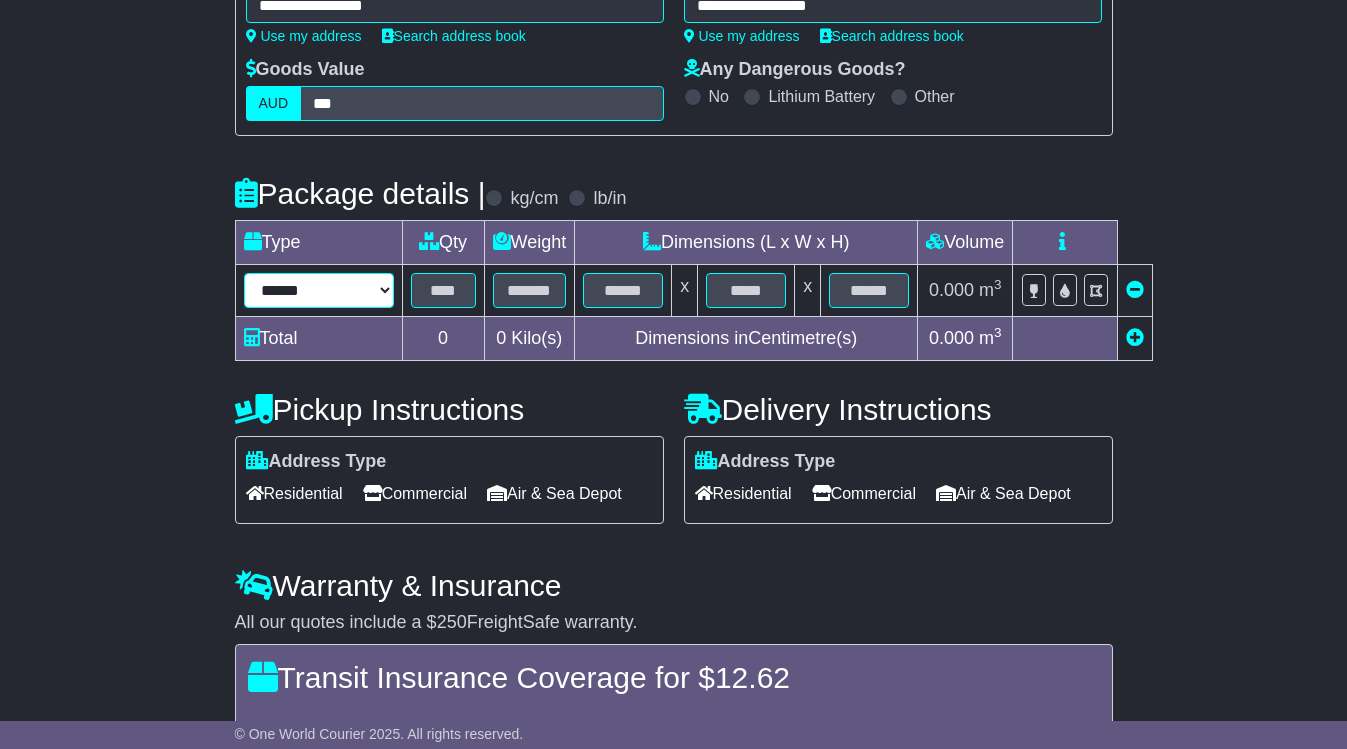 click on "****** ****** *** ******** ***** **** **** ****** *** *******" at bounding box center (319, 290) 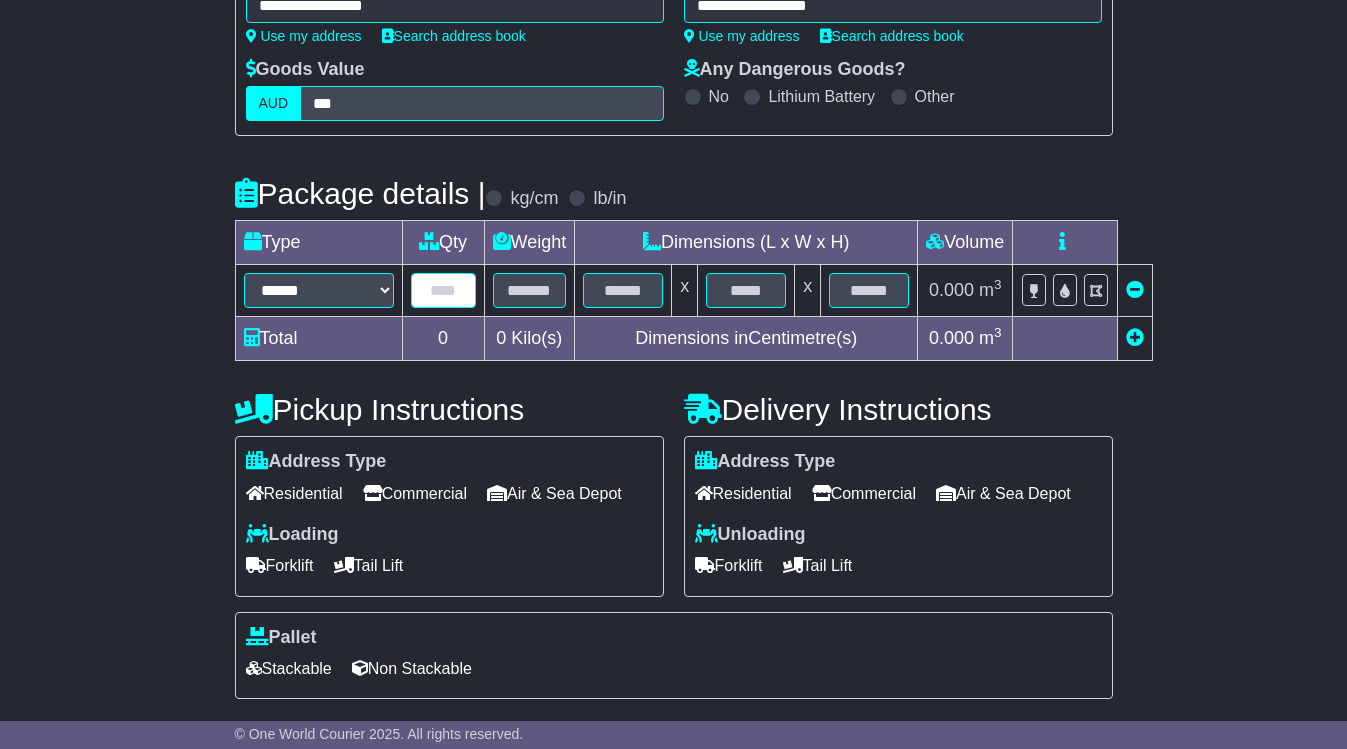 click at bounding box center [443, 290] 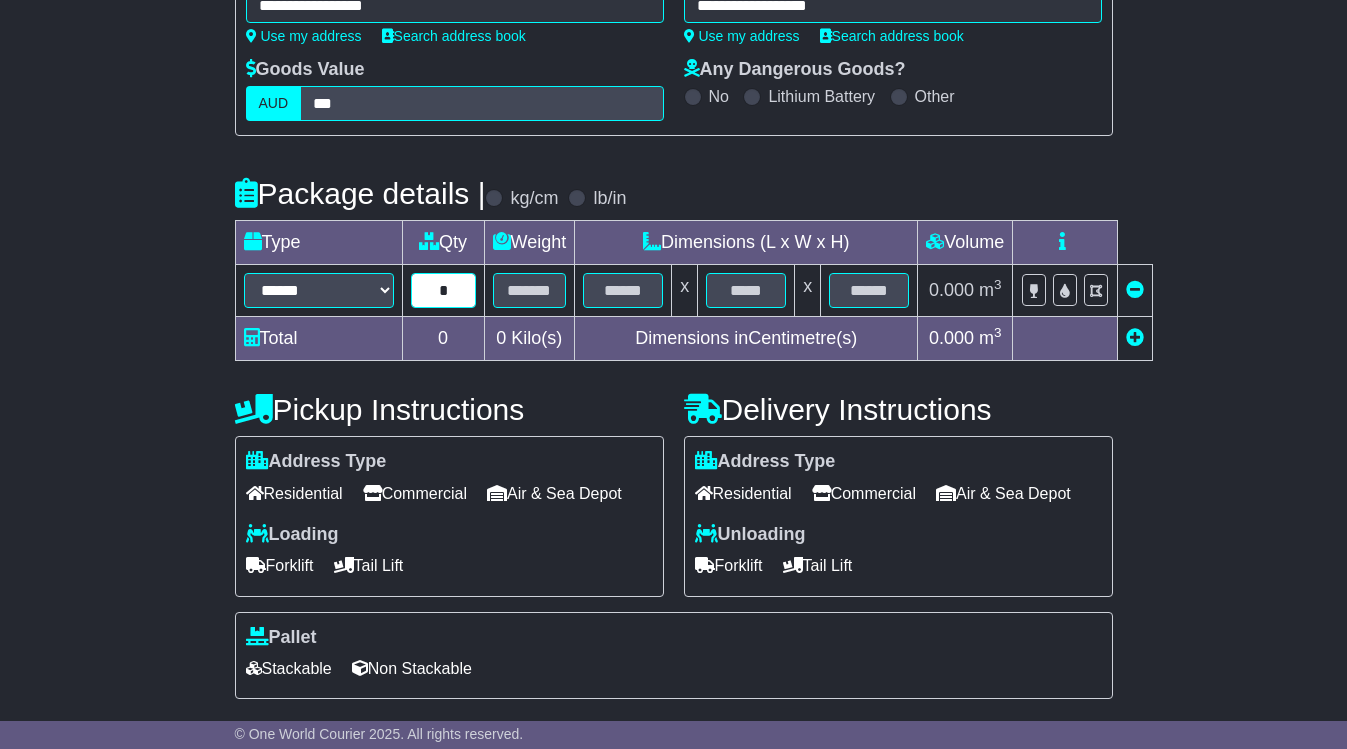 type on "*" 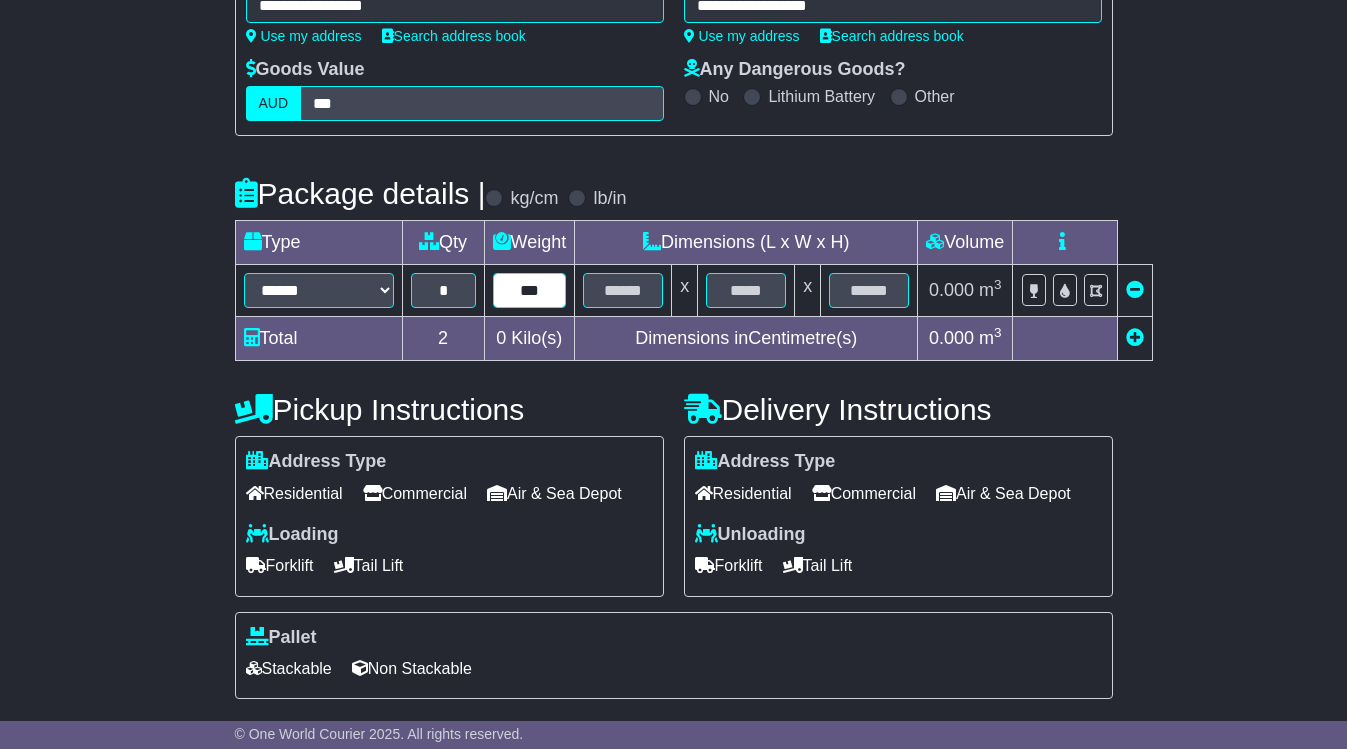 type on "***" 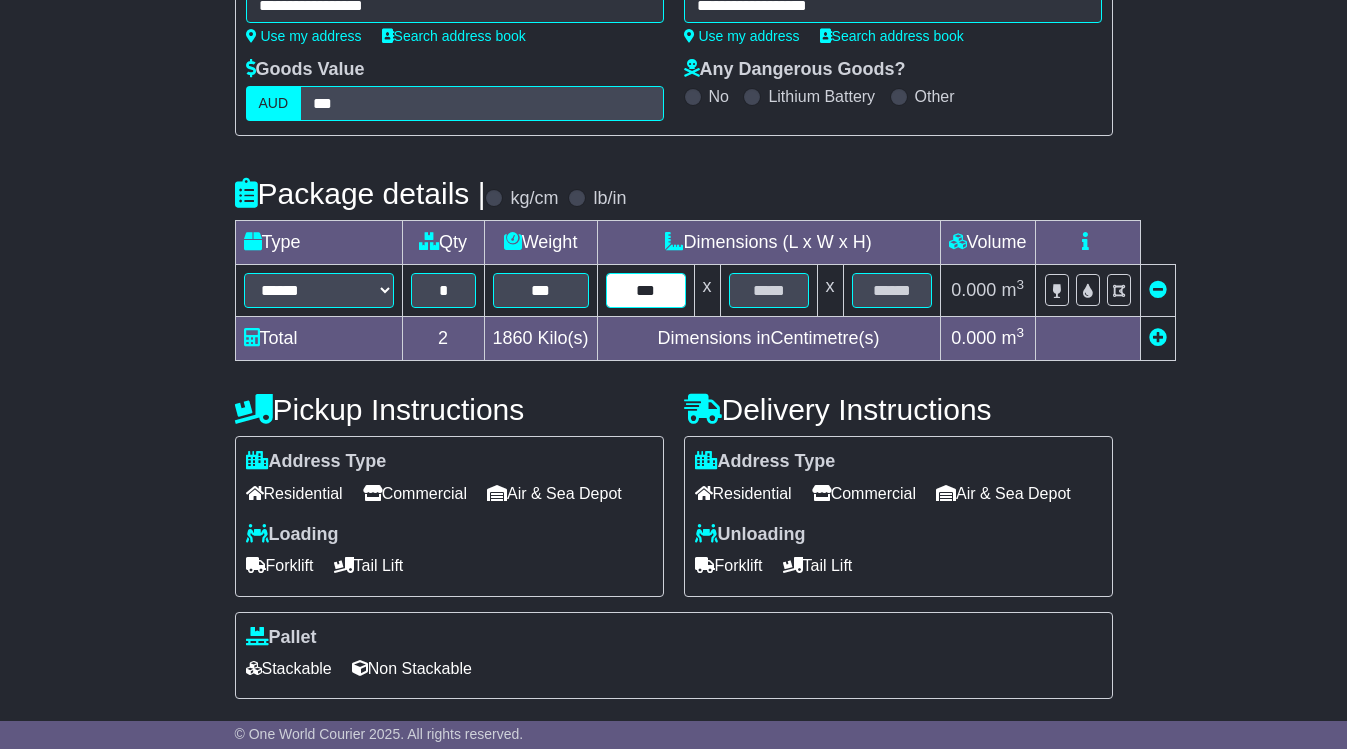 type on "***" 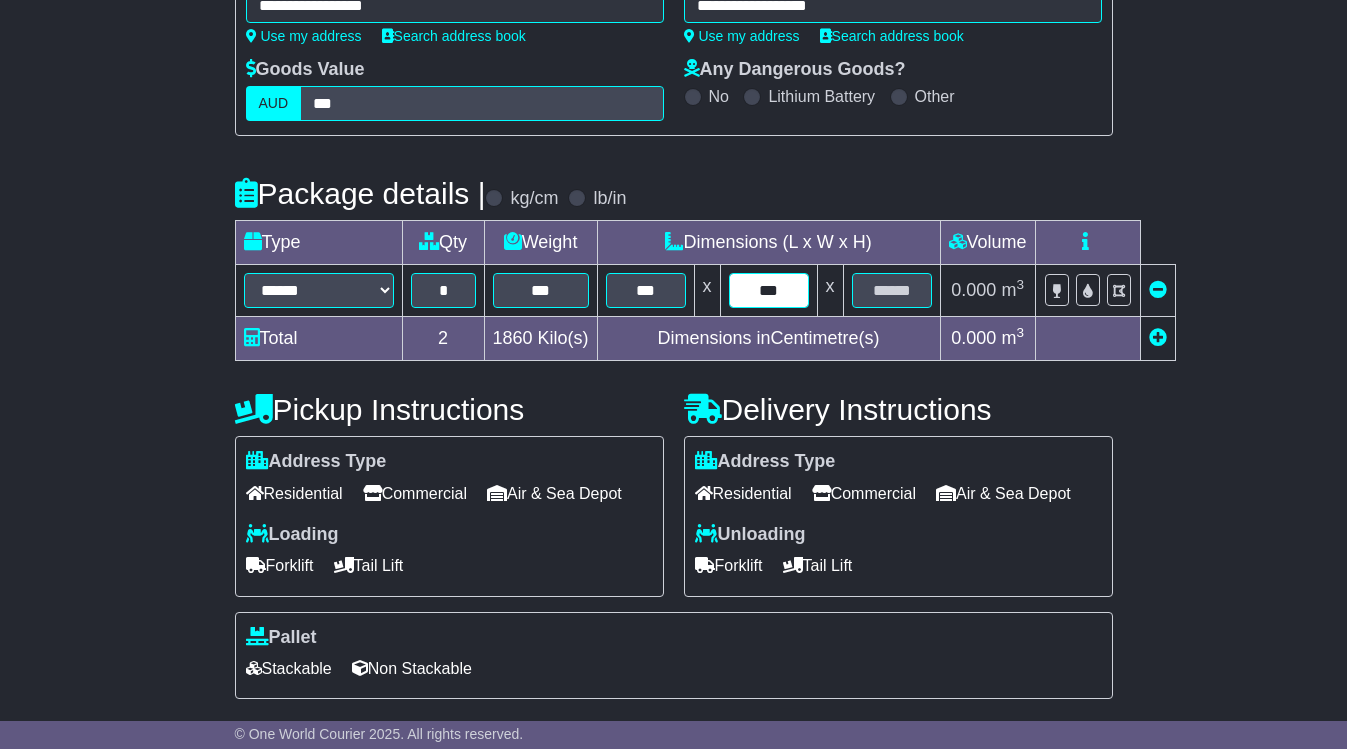 type on "***" 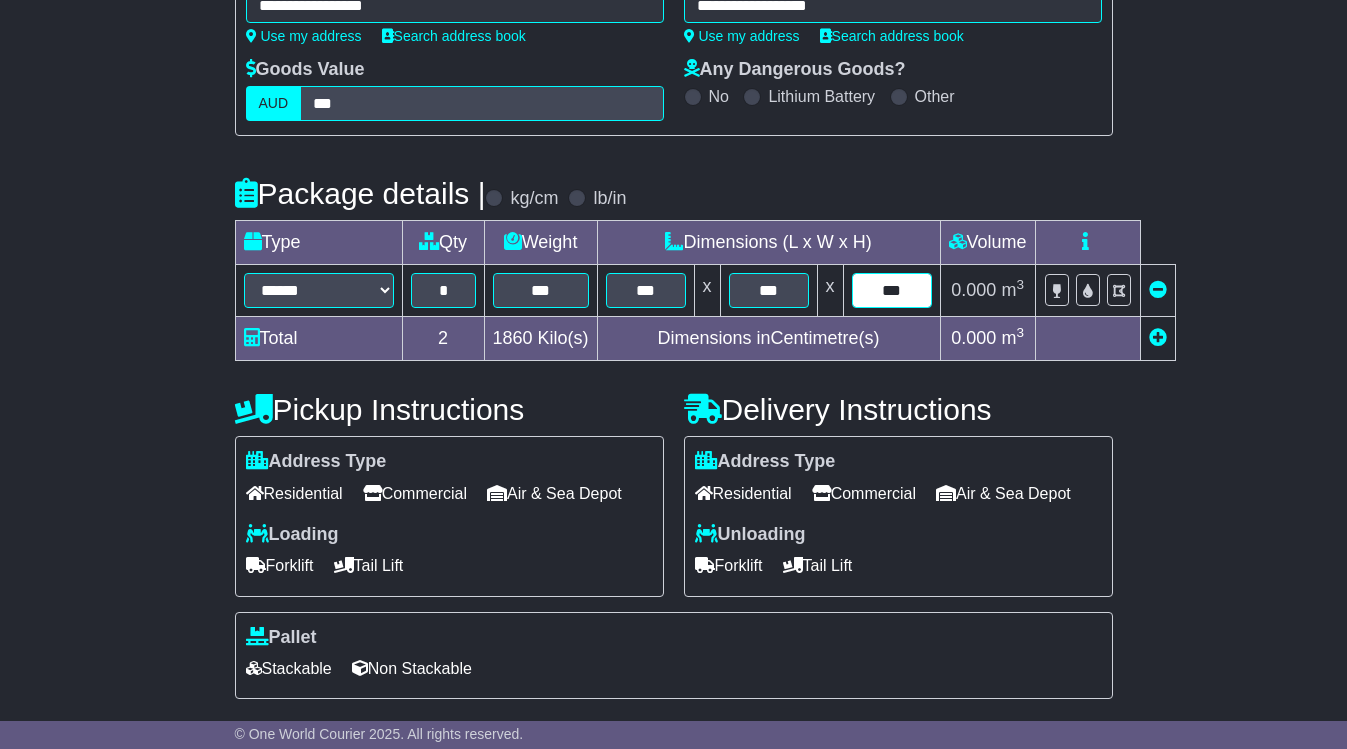type on "***" 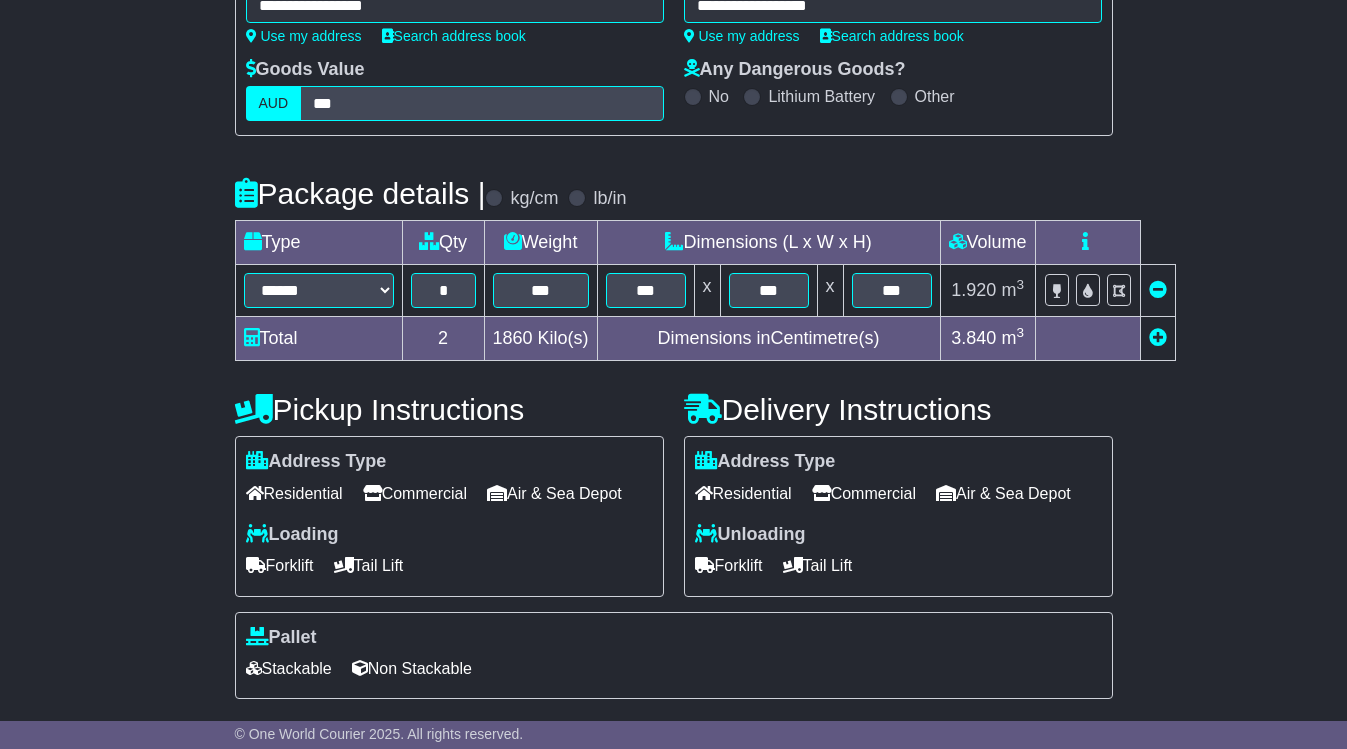 scroll, scrollTop: 735, scrollLeft: 0, axis: vertical 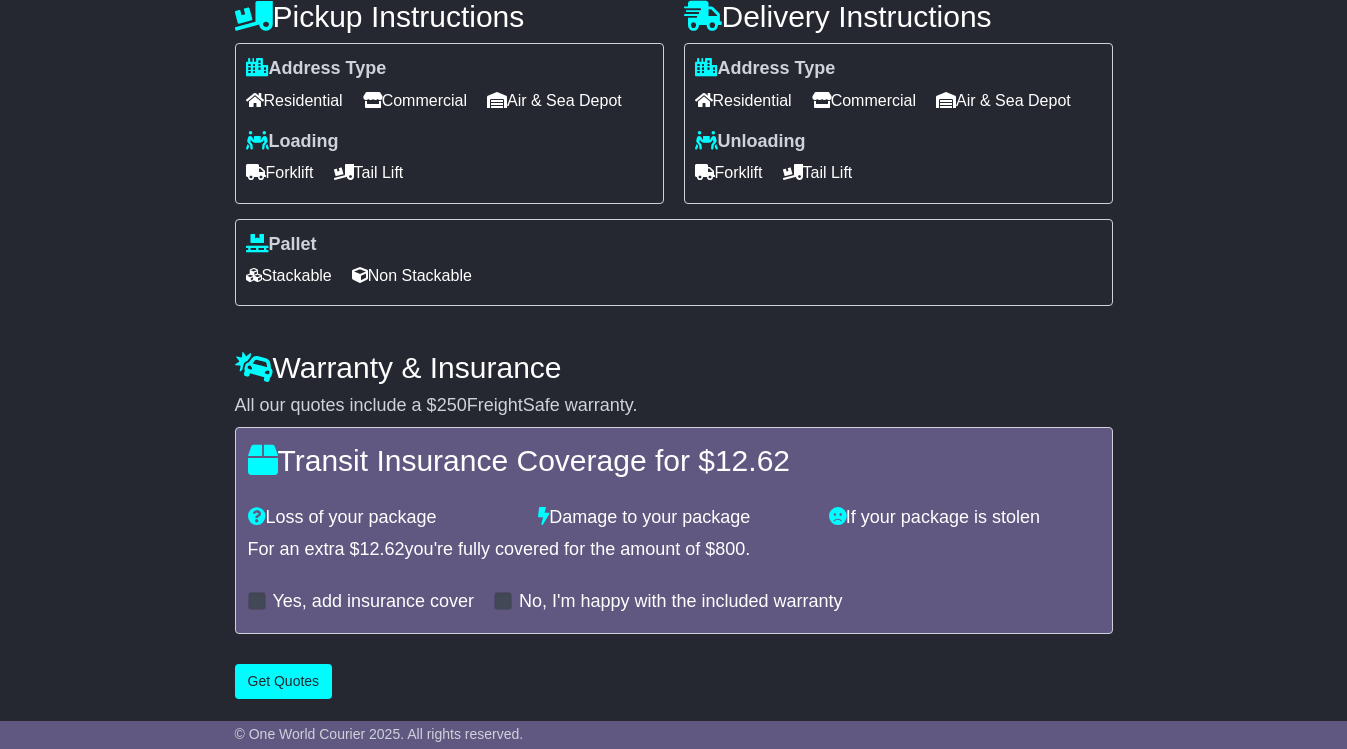 click on "Non Stackable" at bounding box center [412, 275] 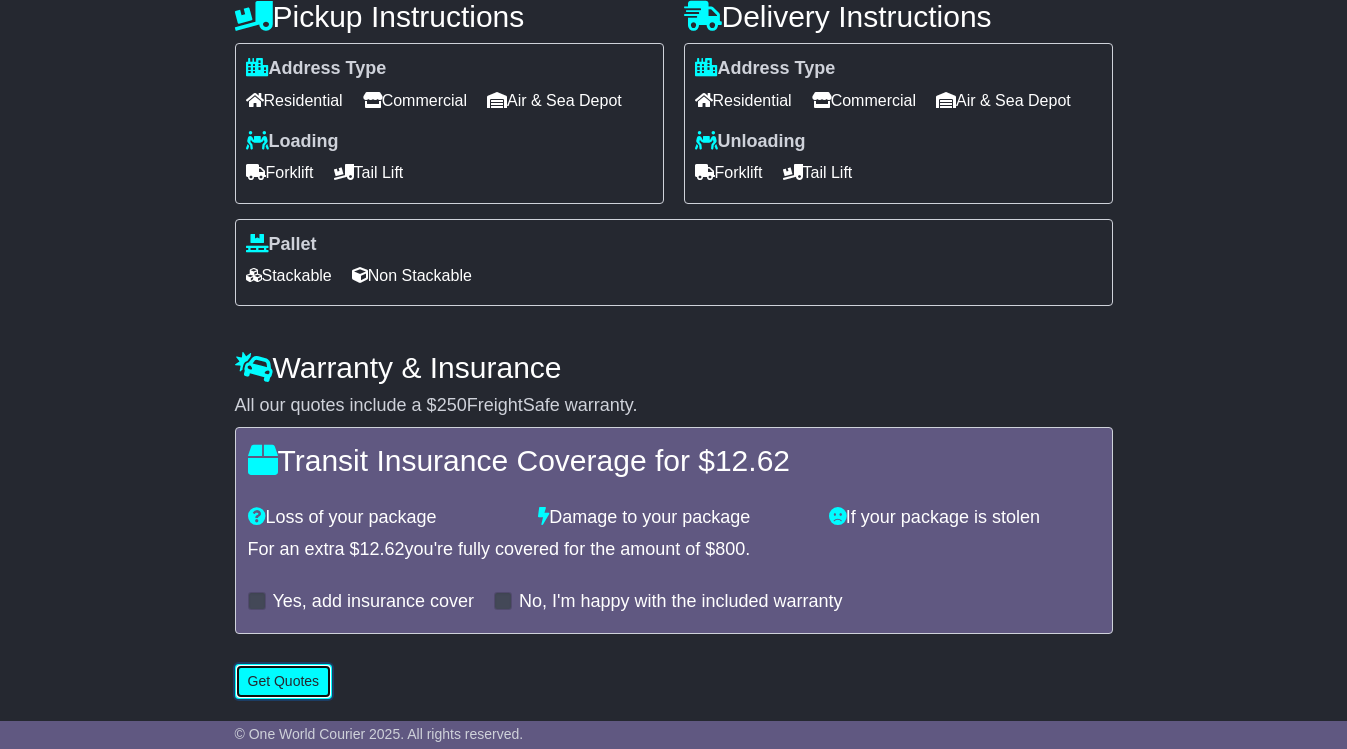 click on "Get Quotes" at bounding box center (284, 681) 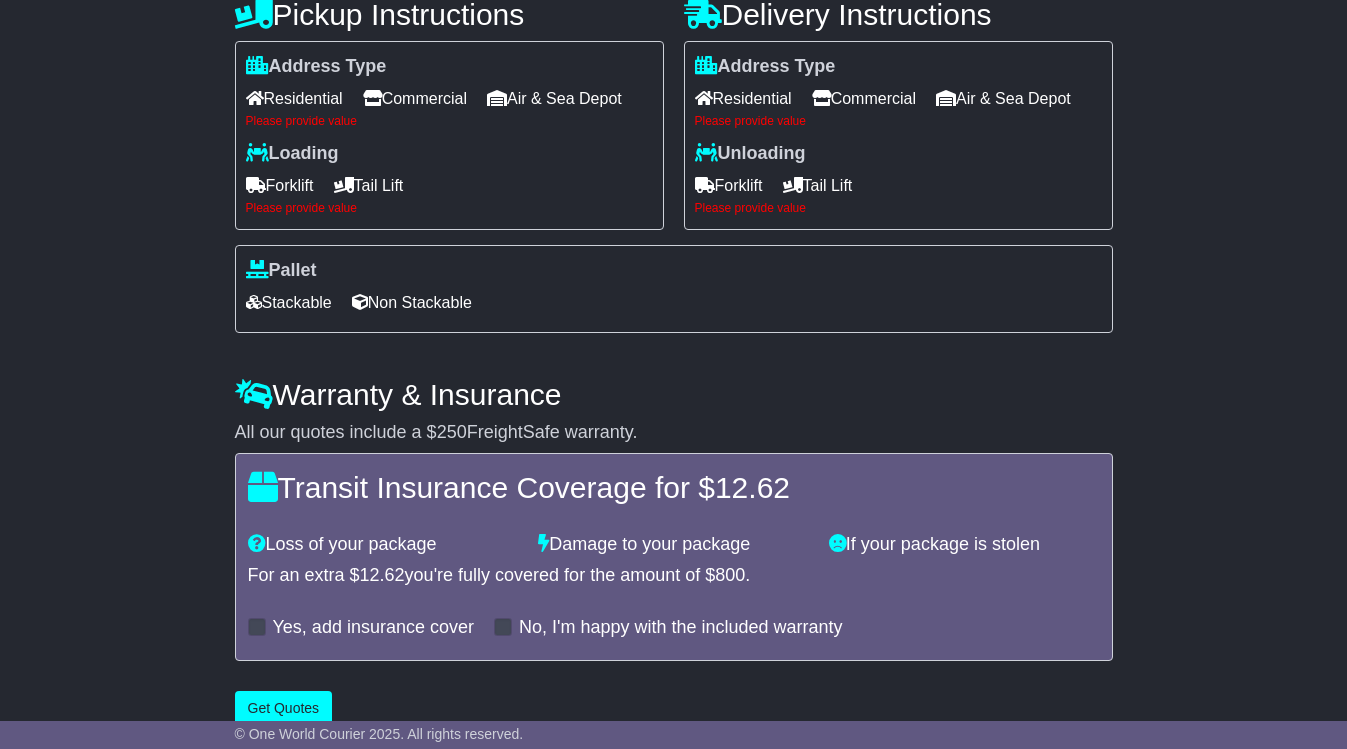 click on "Commercial" at bounding box center (415, 98) 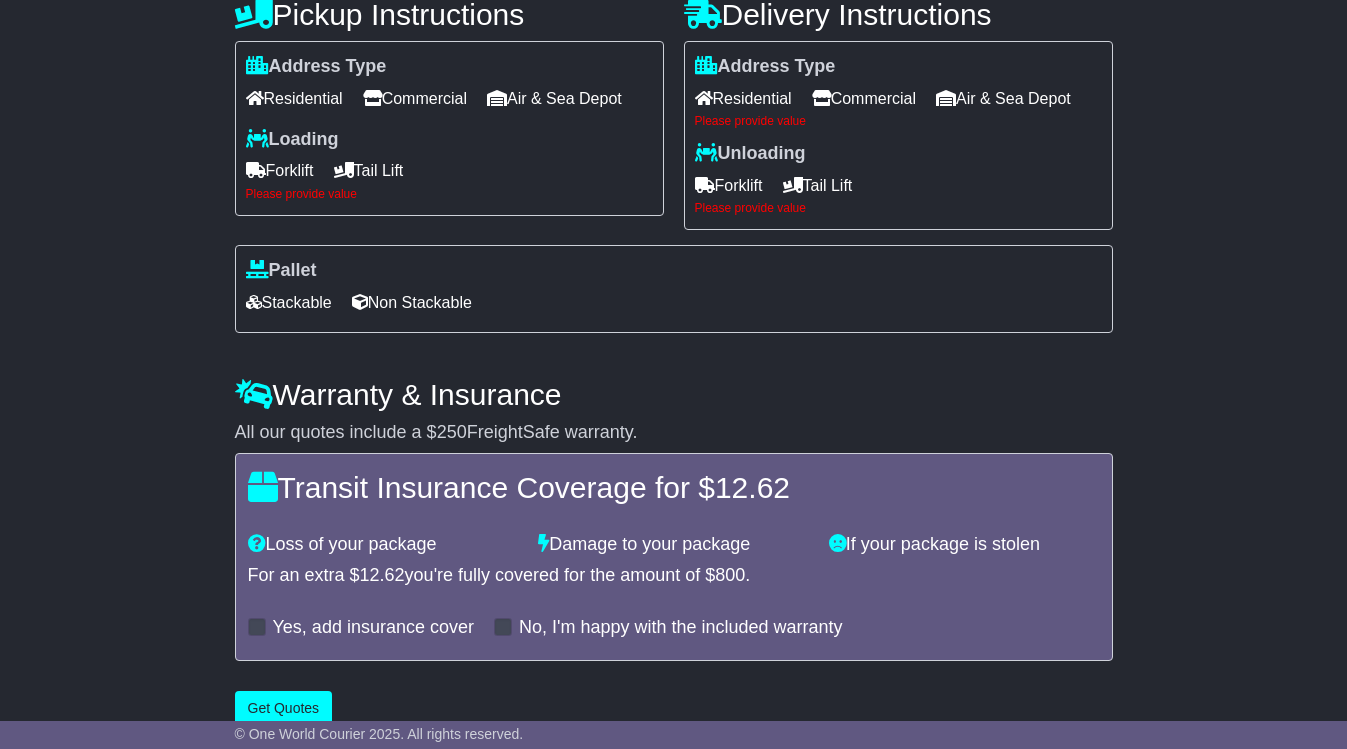 click on "Commercial" at bounding box center (864, 98) 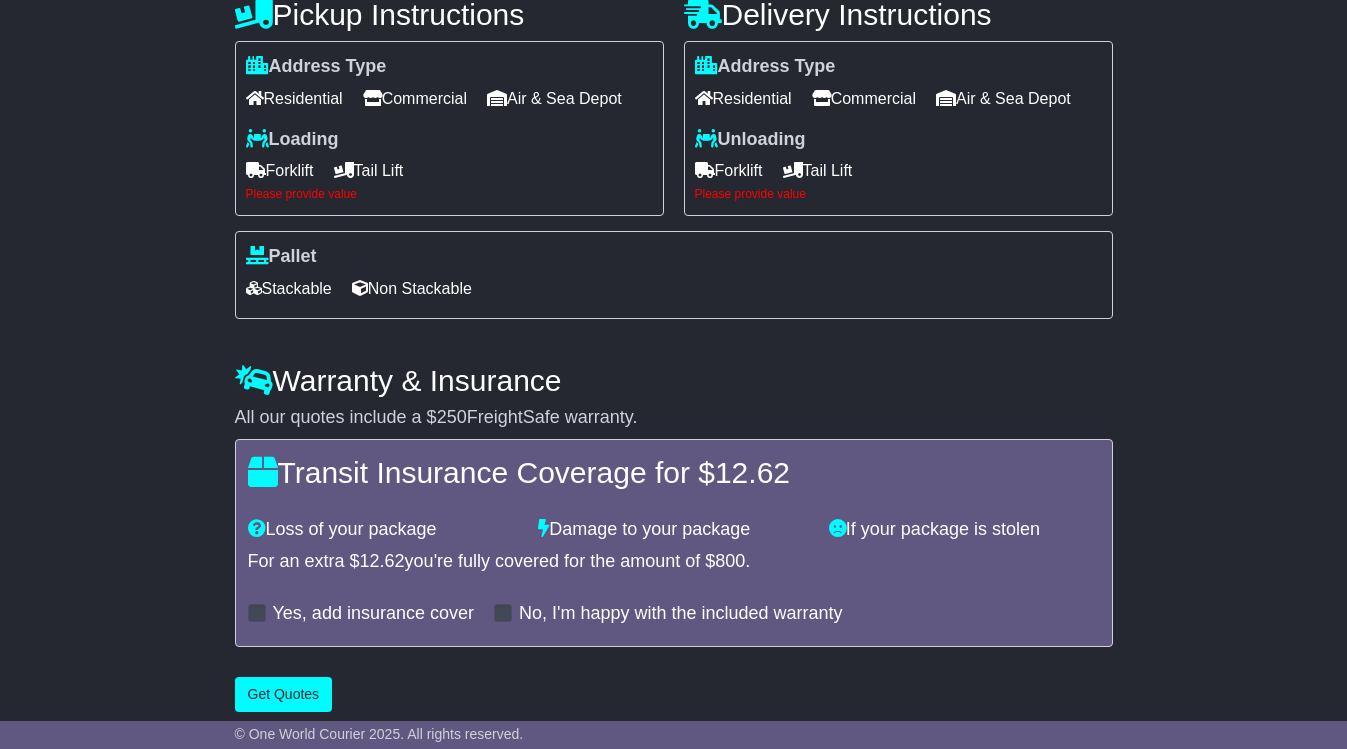 click on "Forklift" at bounding box center [729, 170] 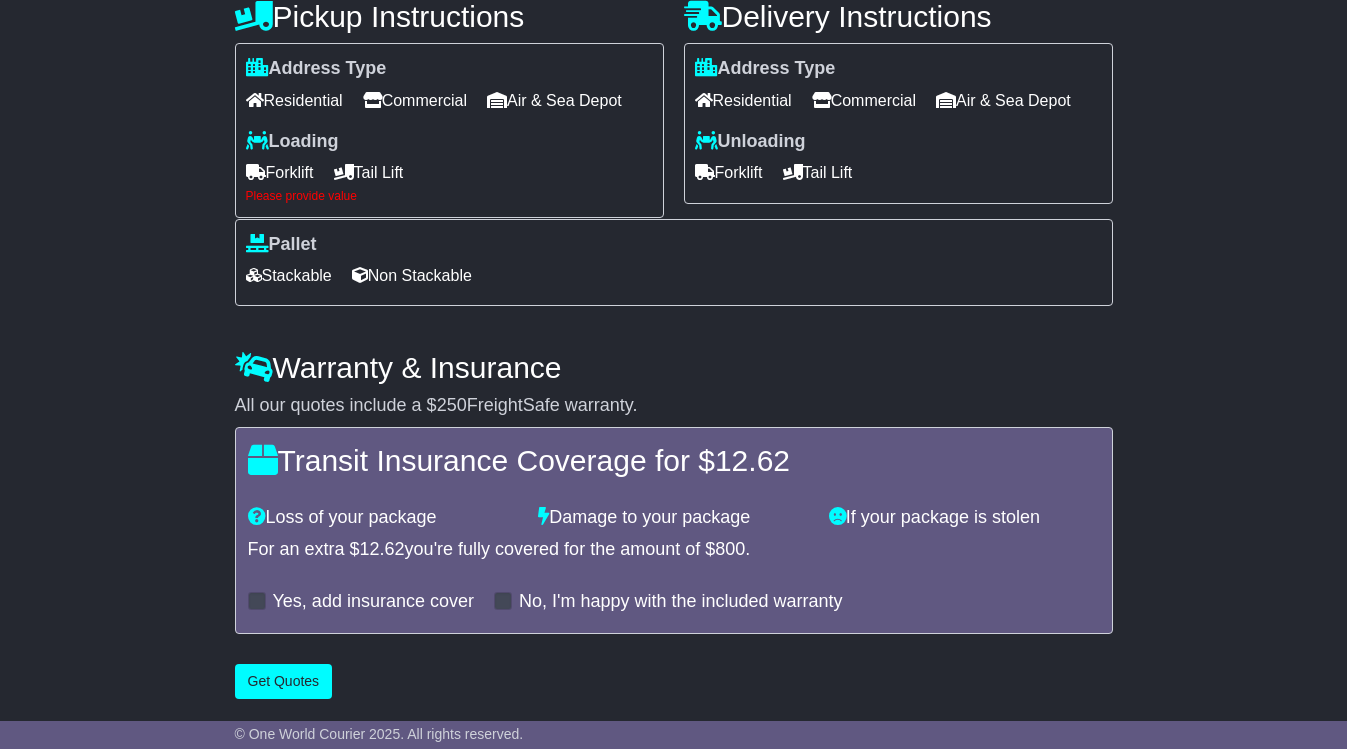 click on "Forklift" at bounding box center (280, 172) 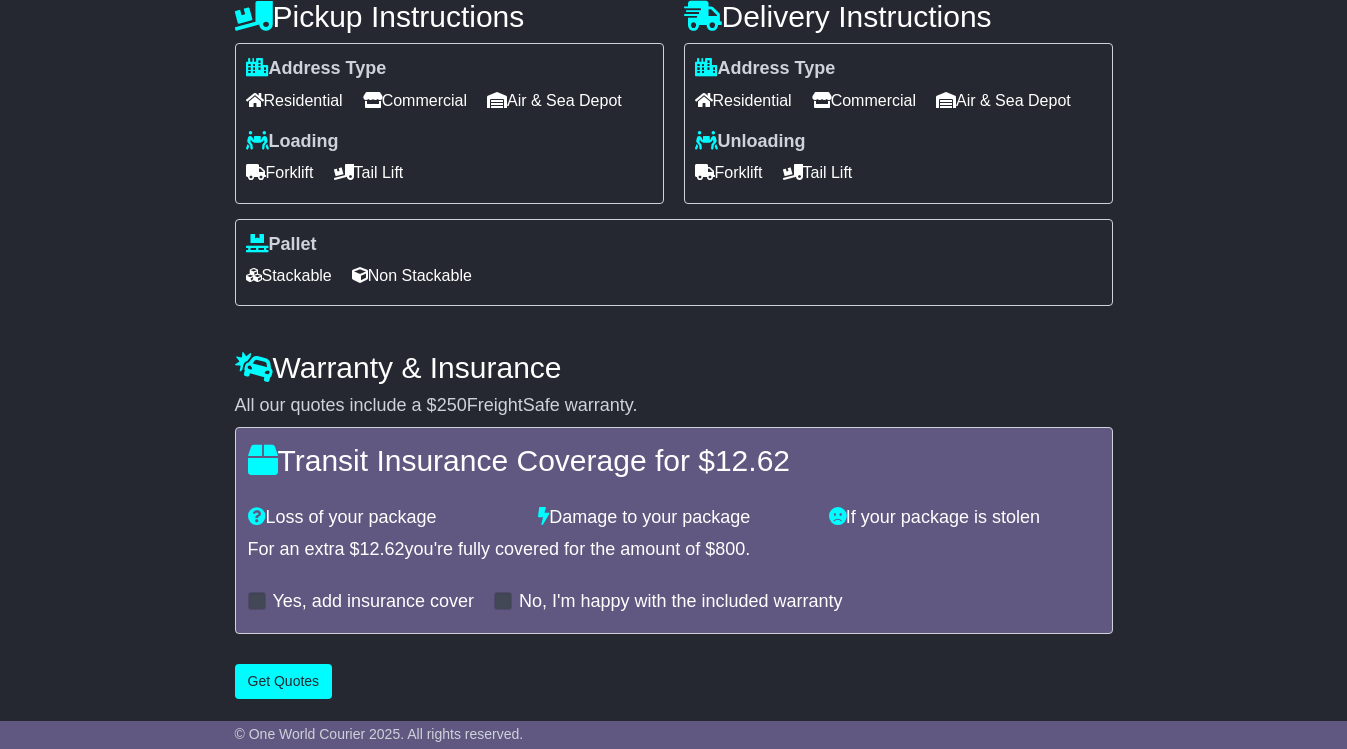 scroll, scrollTop: 772, scrollLeft: 0, axis: vertical 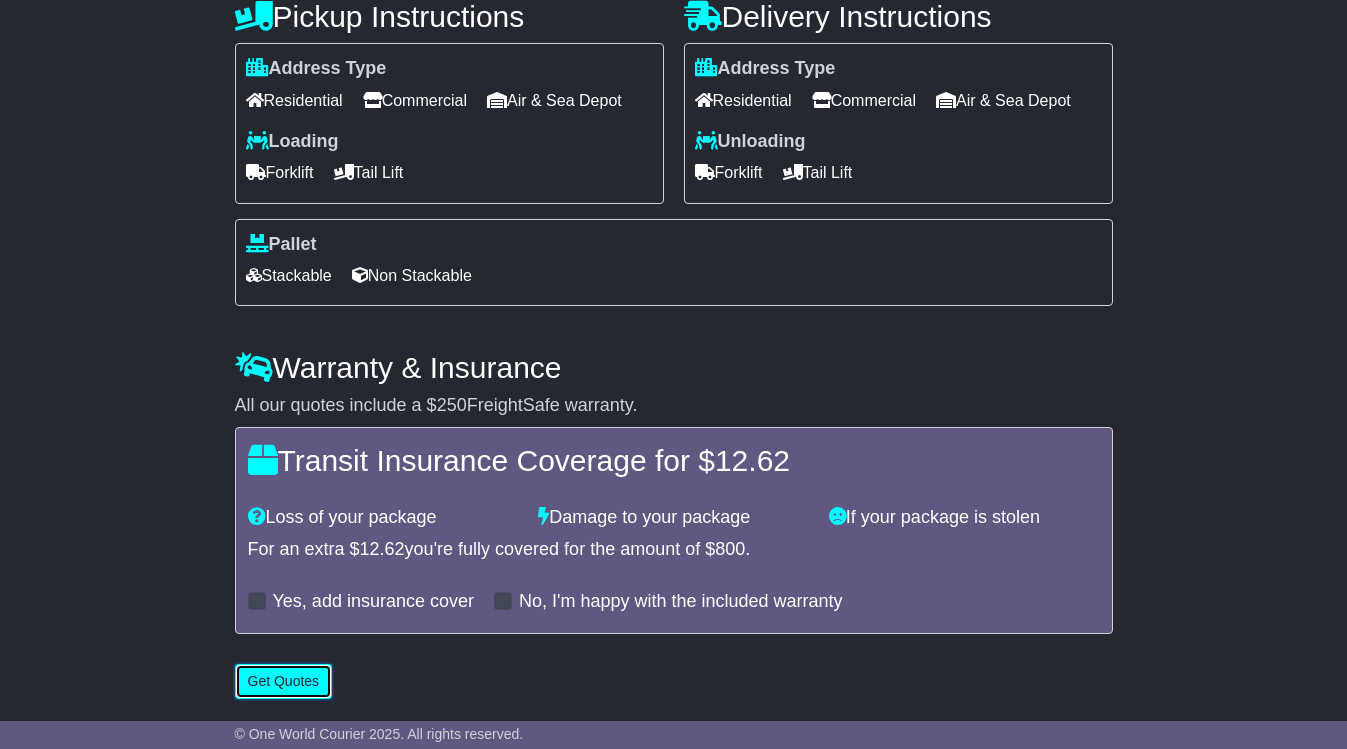 click on "Get Quotes" at bounding box center (284, 681) 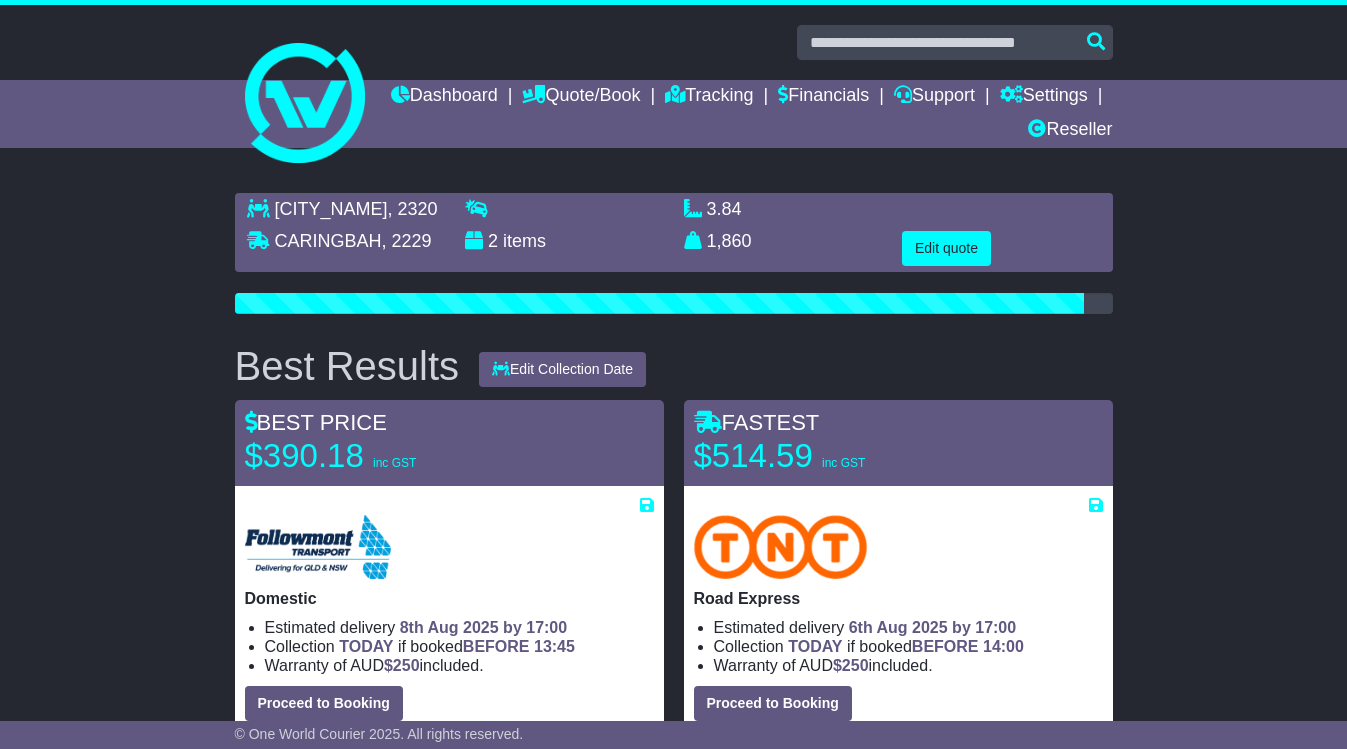 scroll, scrollTop: 100, scrollLeft: 0, axis: vertical 